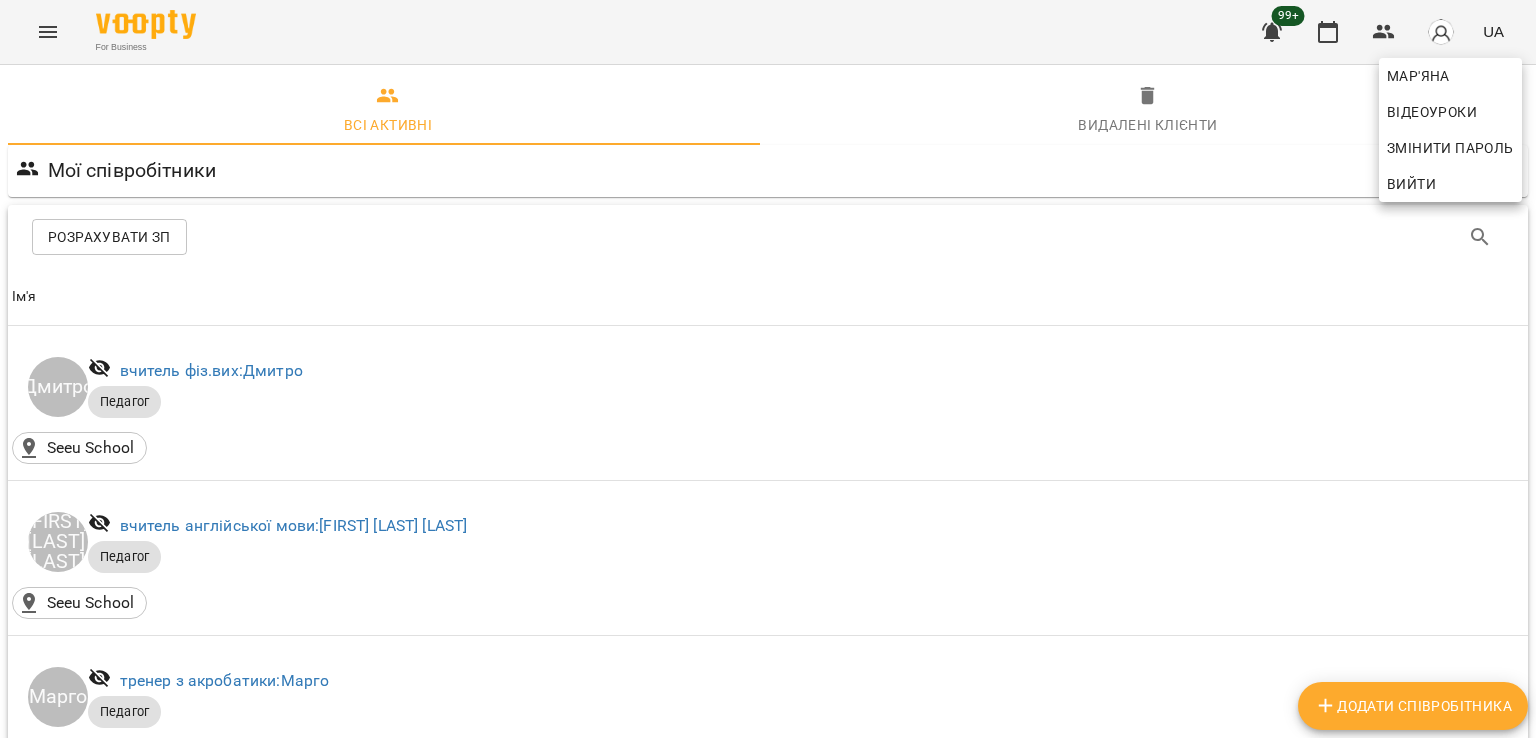 scroll, scrollTop: 0, scrollLeft: 0, axis: both 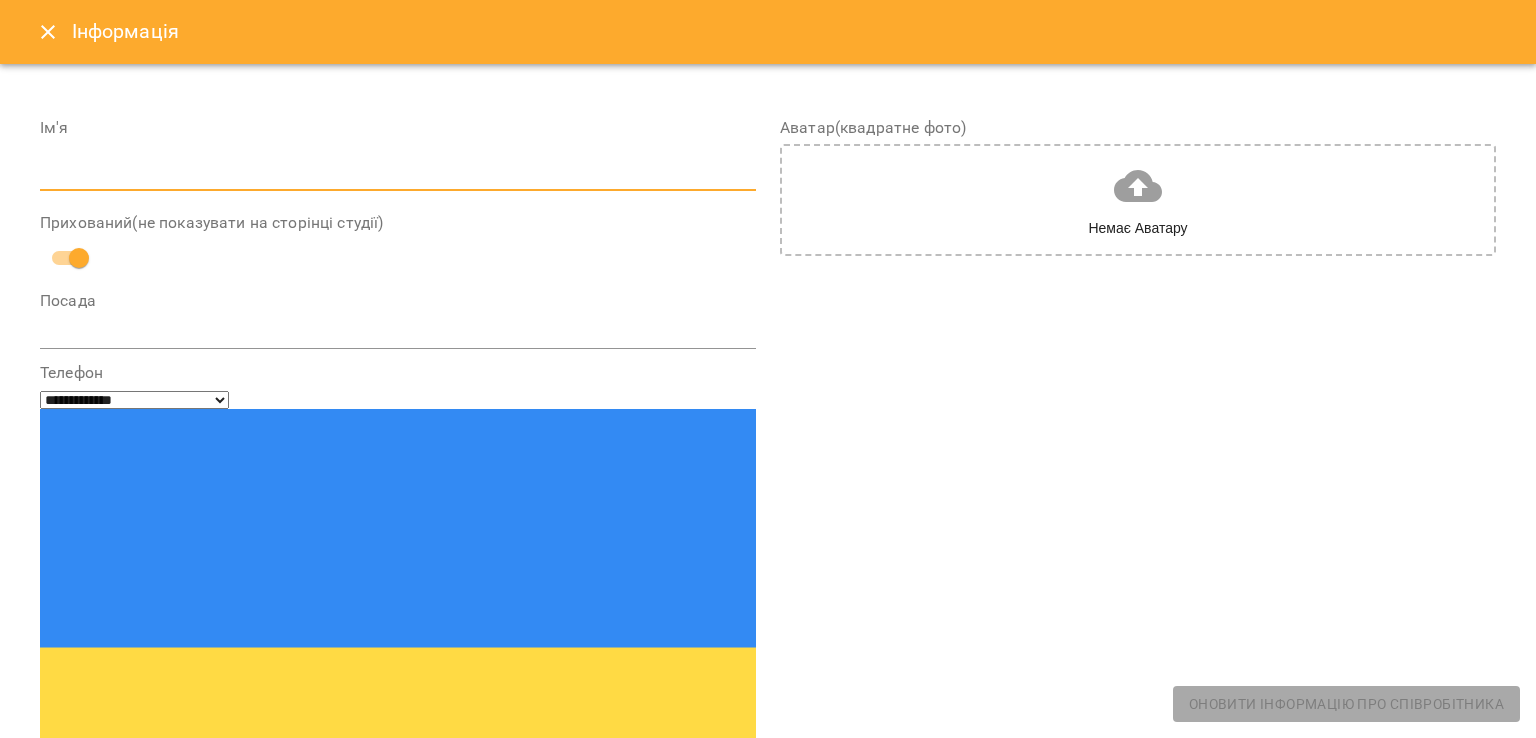 click at bounding box center (398, 176) 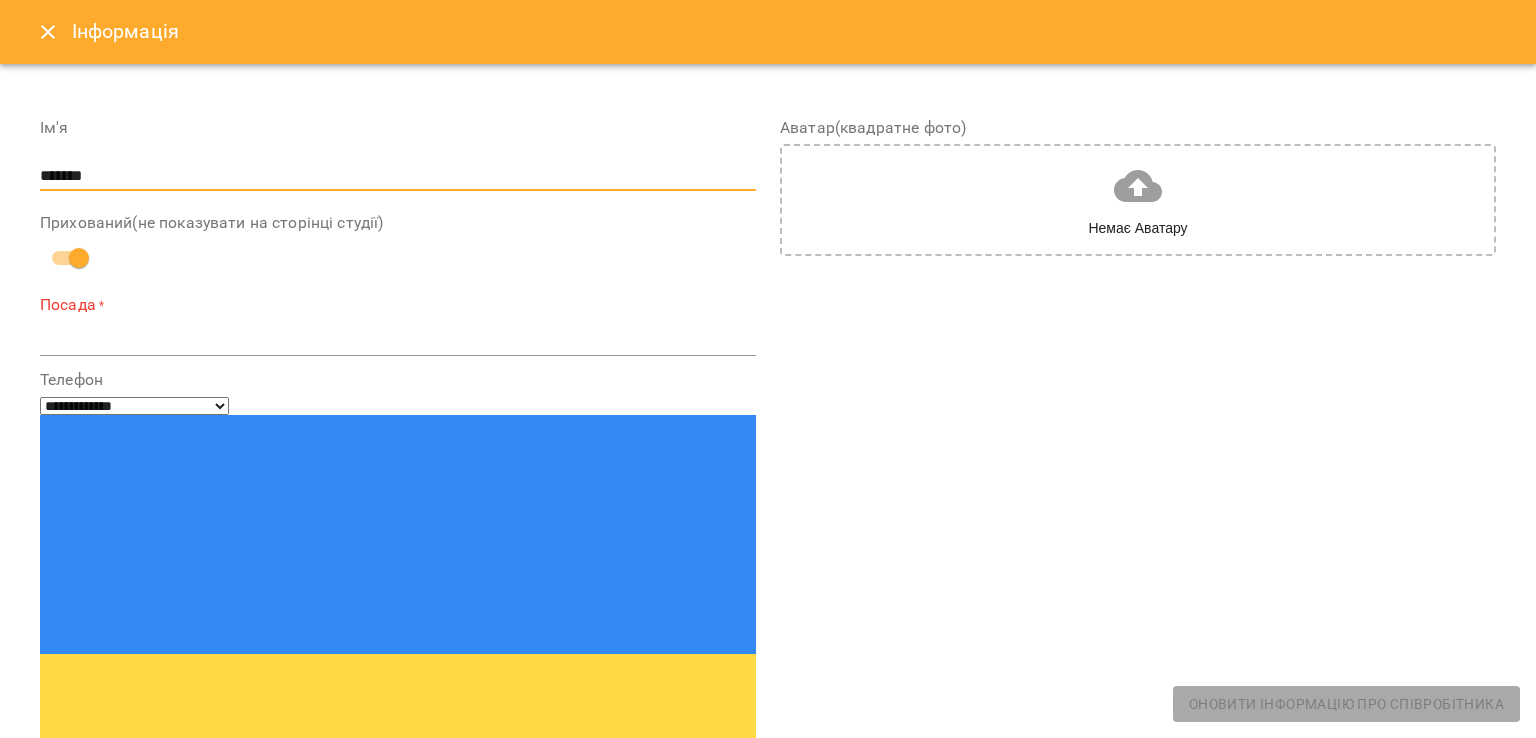 type on "******" 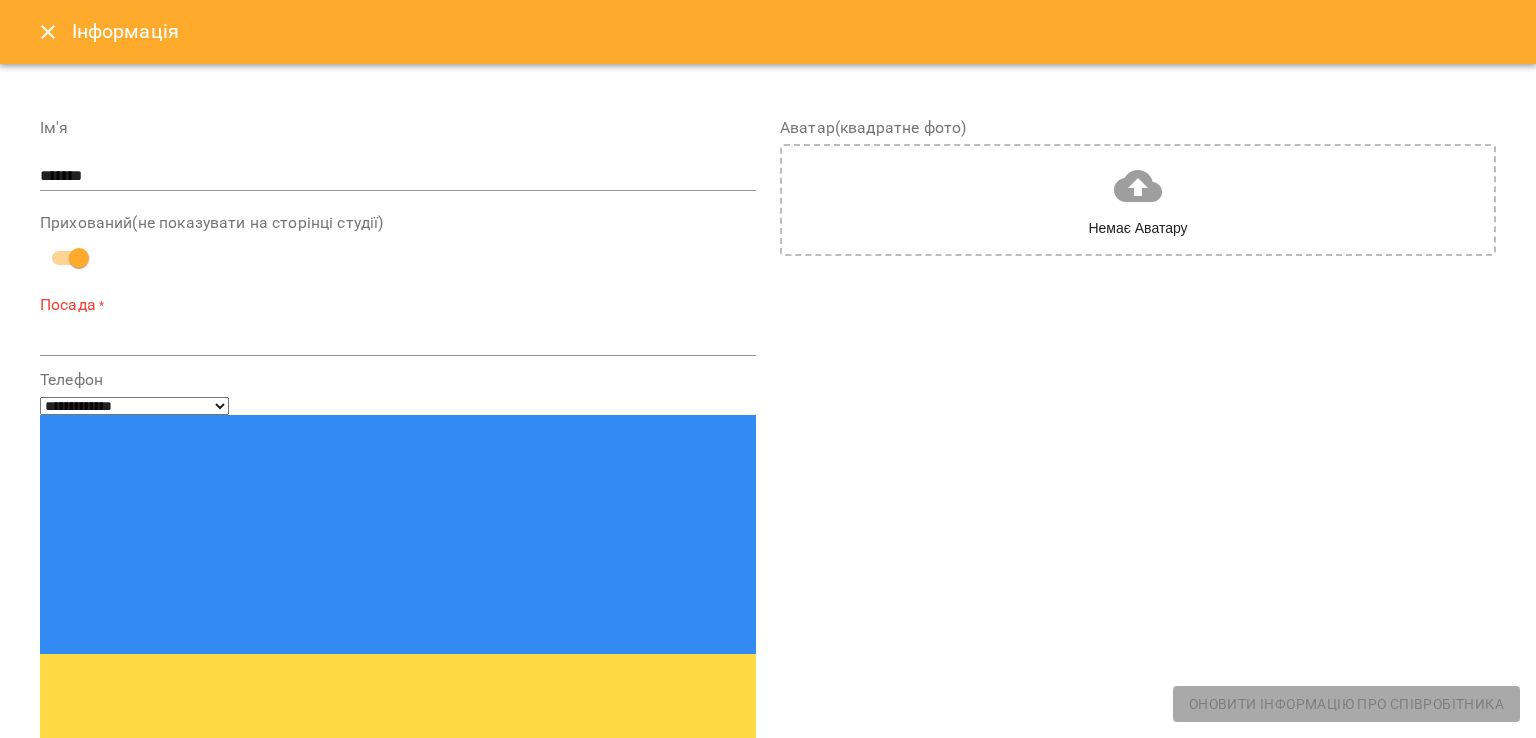 click on "*" at bounding box center (398, 340) 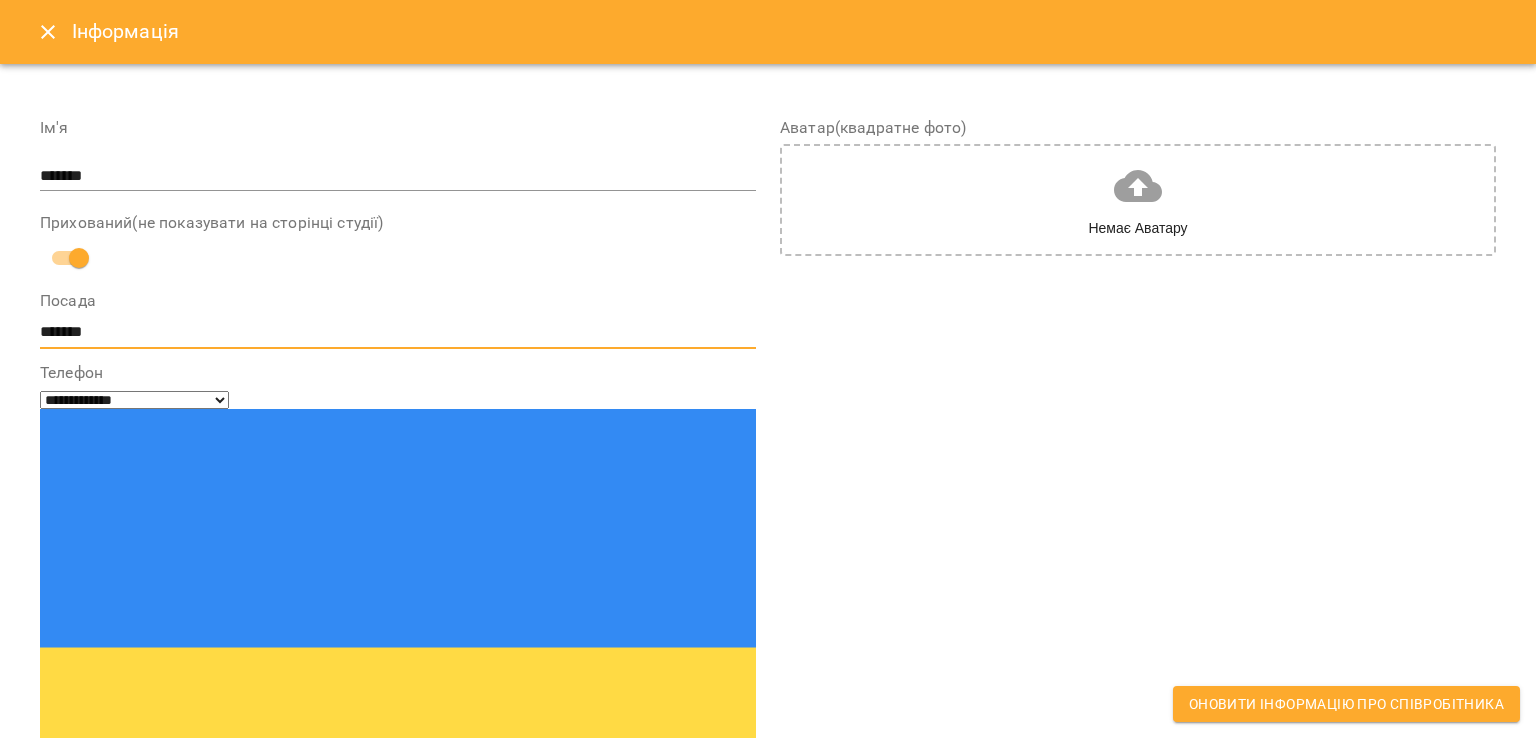 type on "*******" 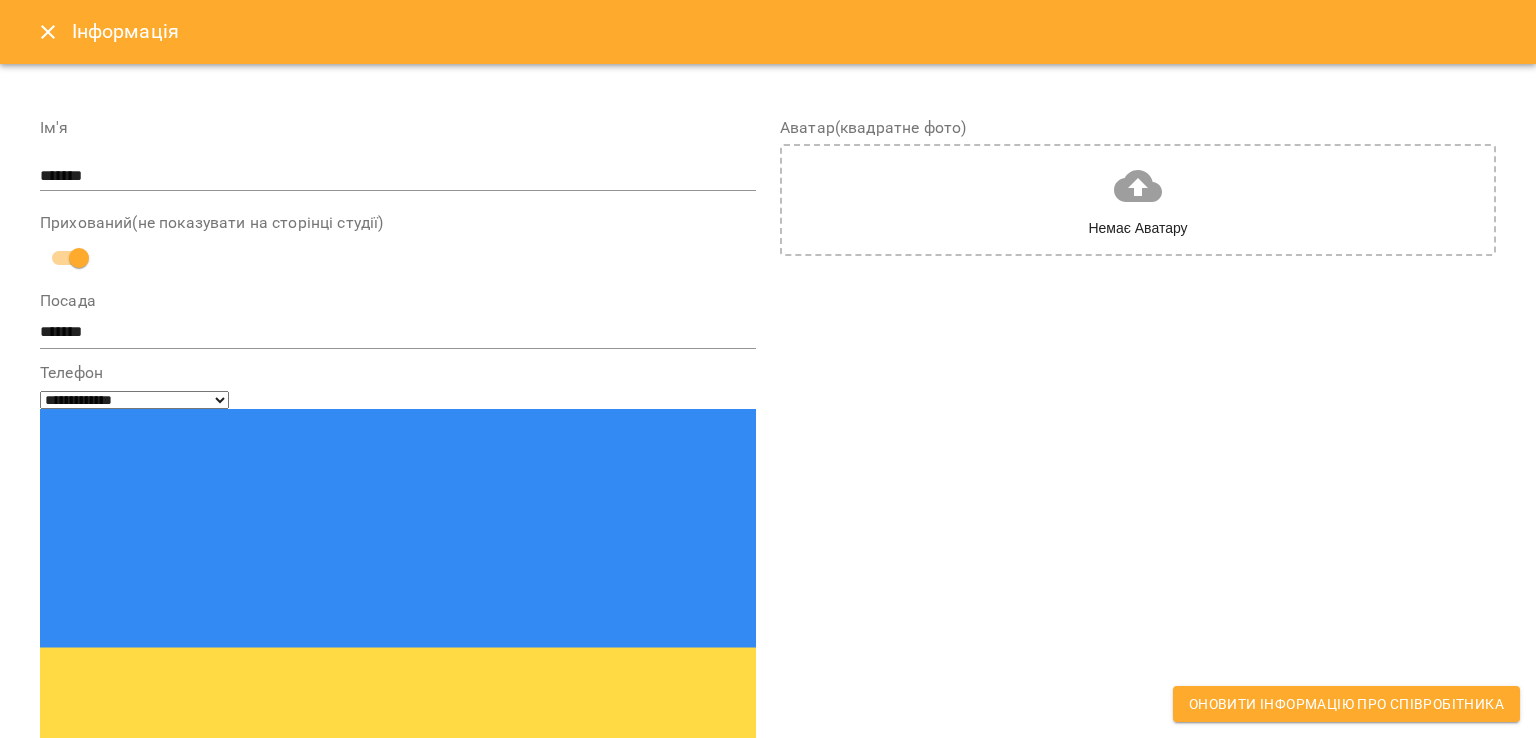 click at bounding box center (114, 899) 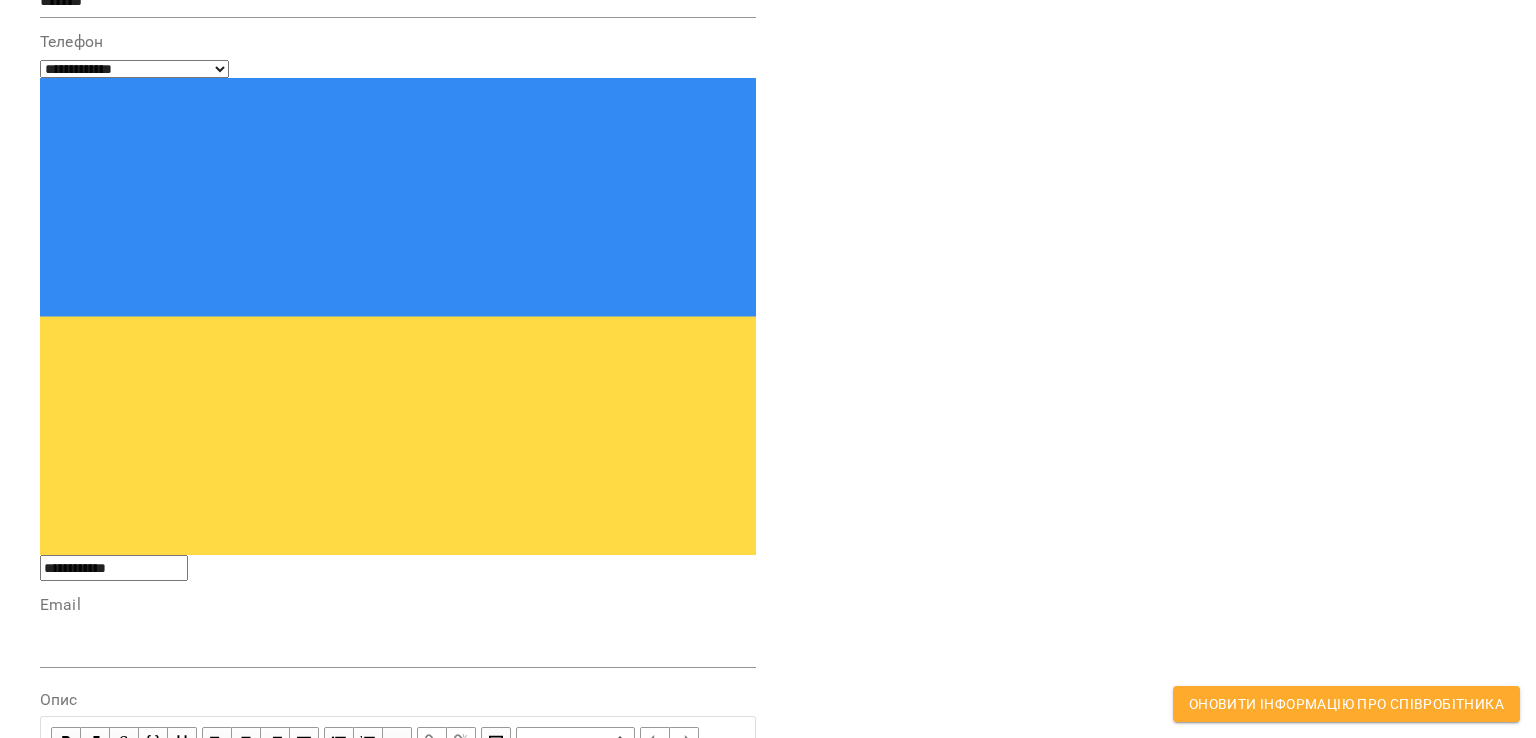 scroll, scrollTop: 340, scrollLeft: 0, axis: vertical 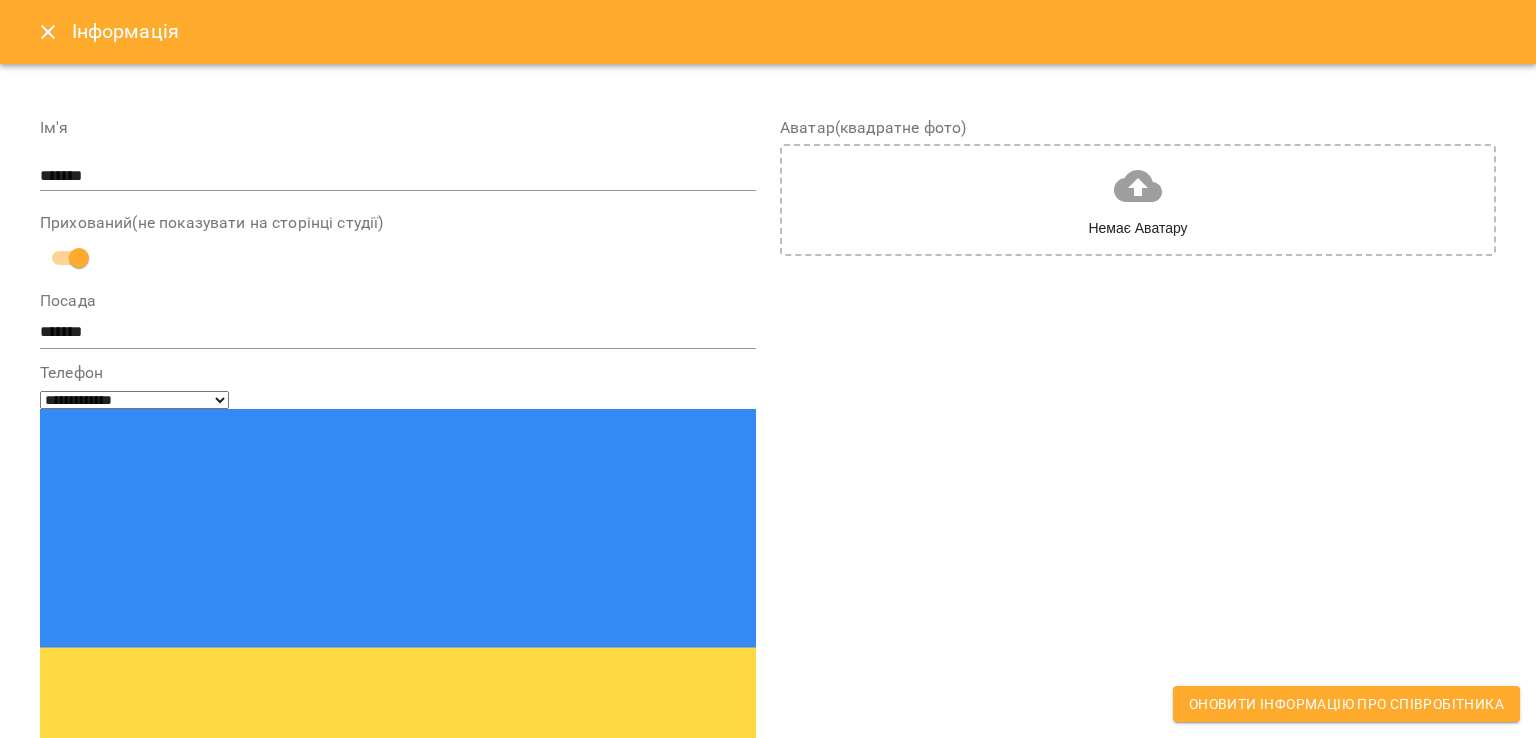 click on "Email" at bounding box center (398, 967) 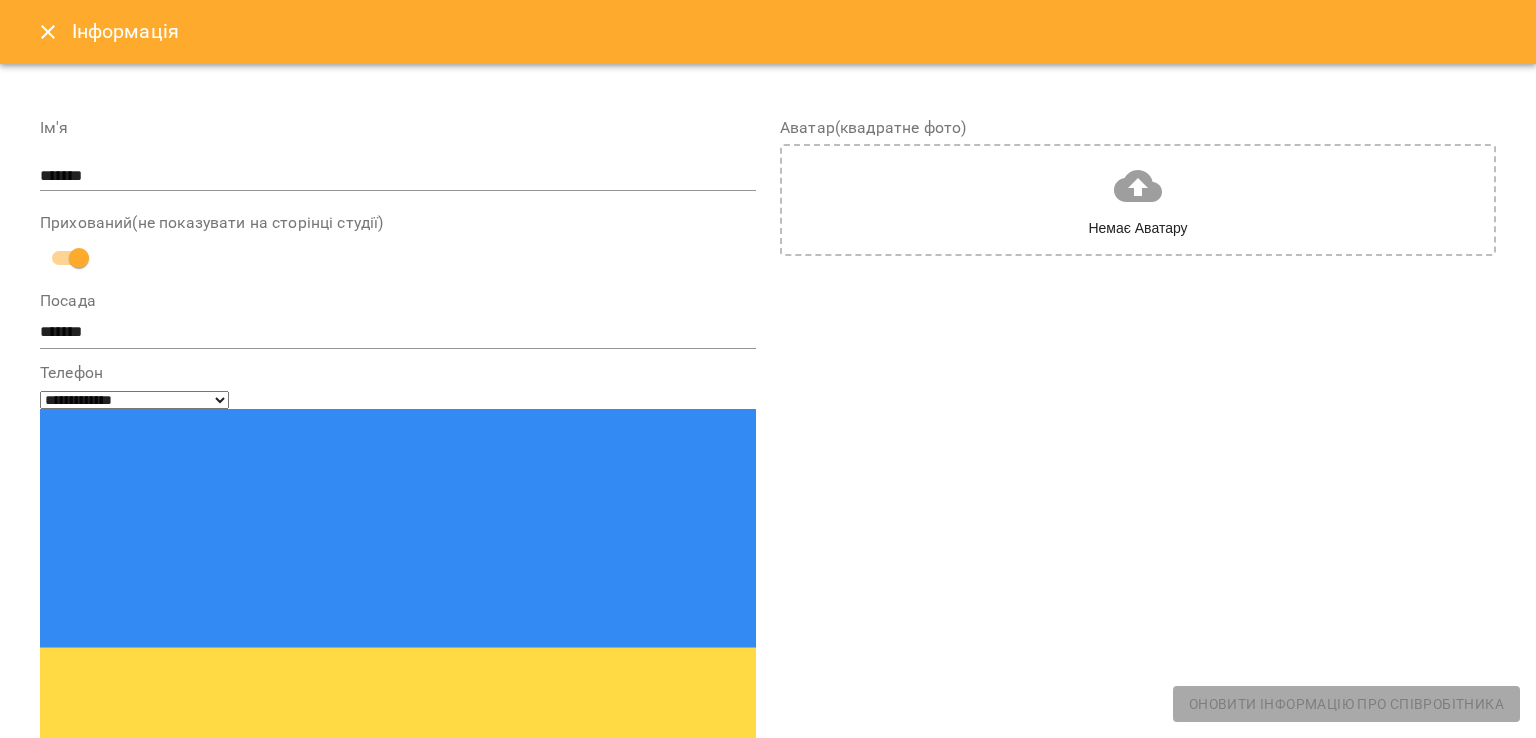 click on "Аватар(квадратне фото) Немає Аватару" at bounding box center [1138, 768] 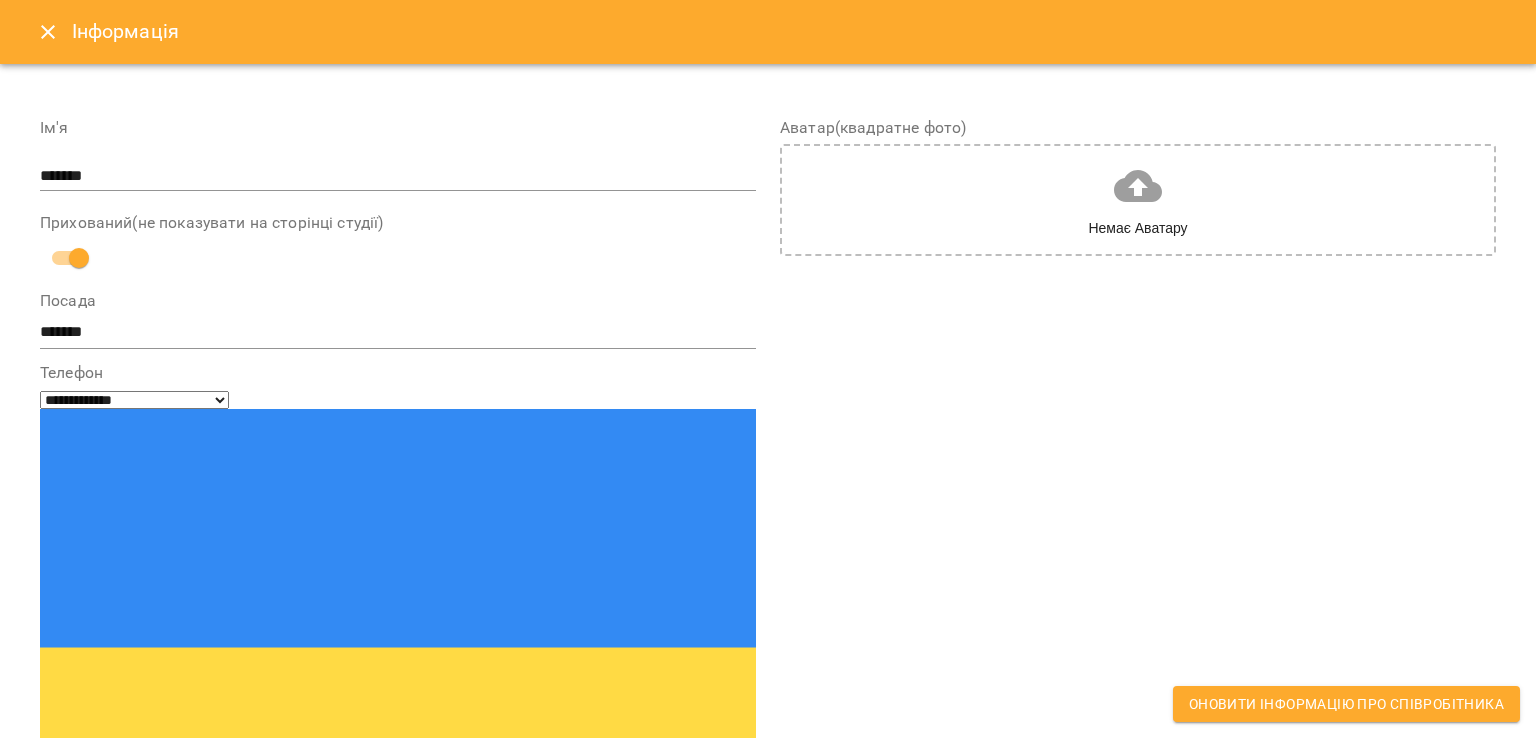 type on "**********" 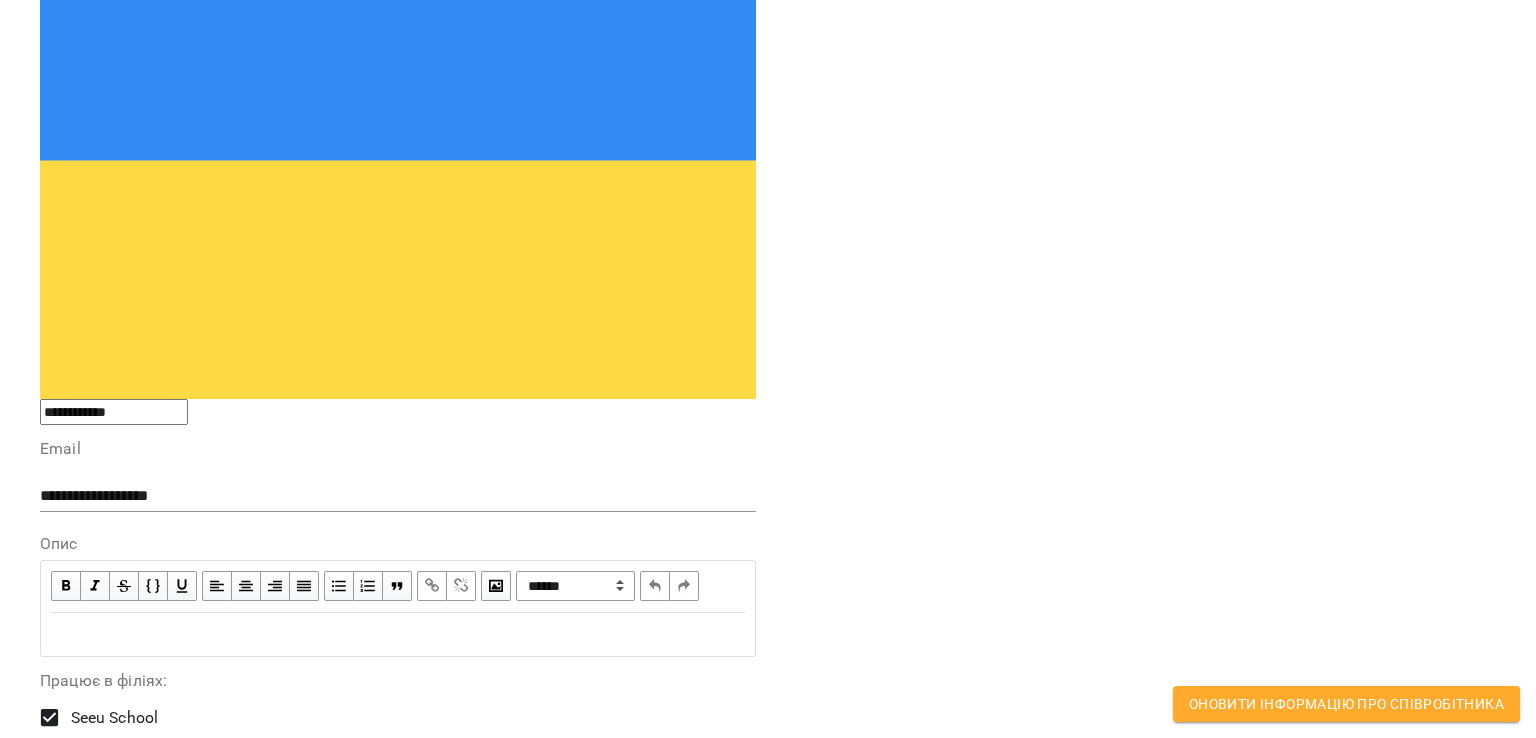 scroll, scrollTop: 491, scrollLeft: 0, axis: vertical 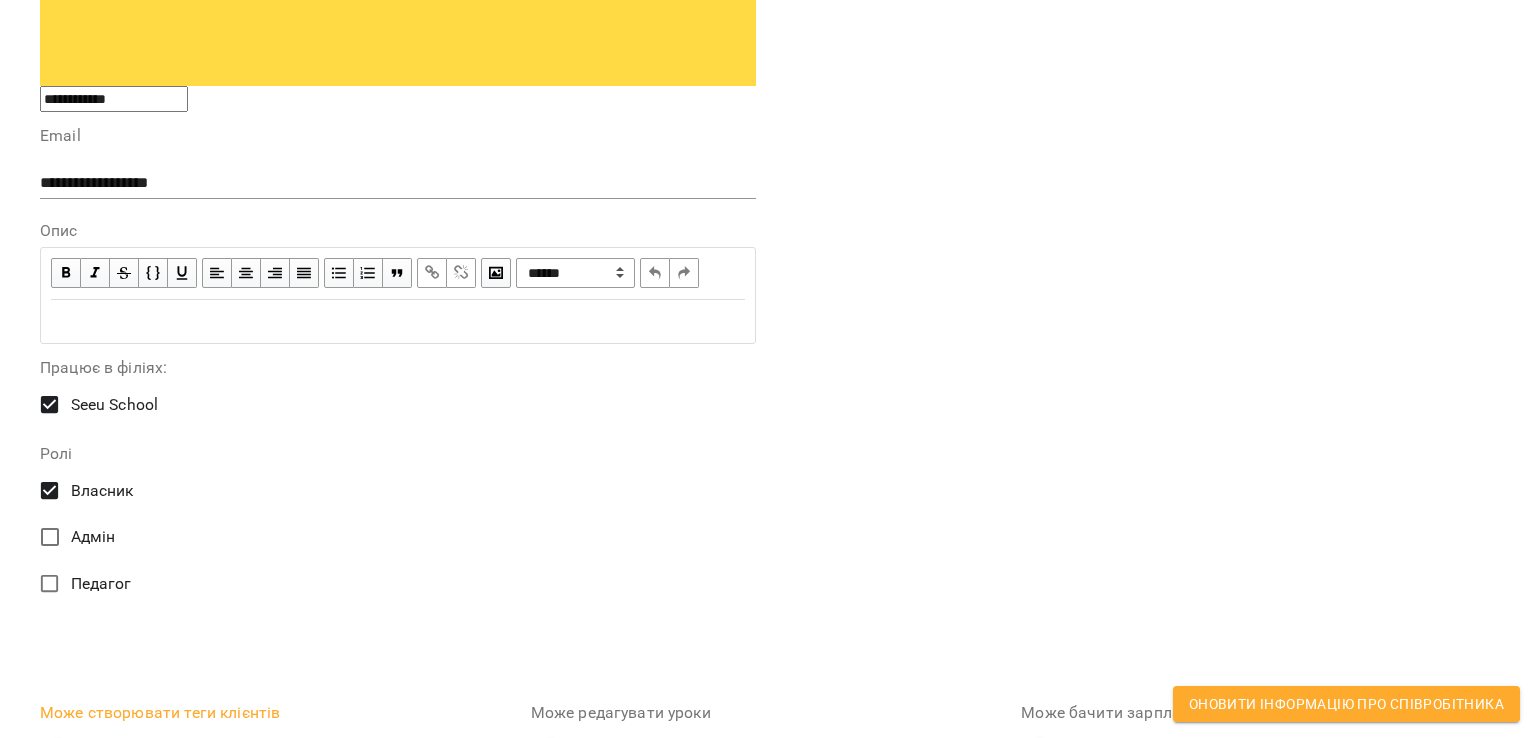 click on "Може створювати теги клієнтів Може редагувати уроки Може бачити зарплатню інших співробітників Може використовувати Binotel Тільки перегляд Доступ до платіжних операцій (створення, редагування, видалення)" at bounding box center (768, 766) 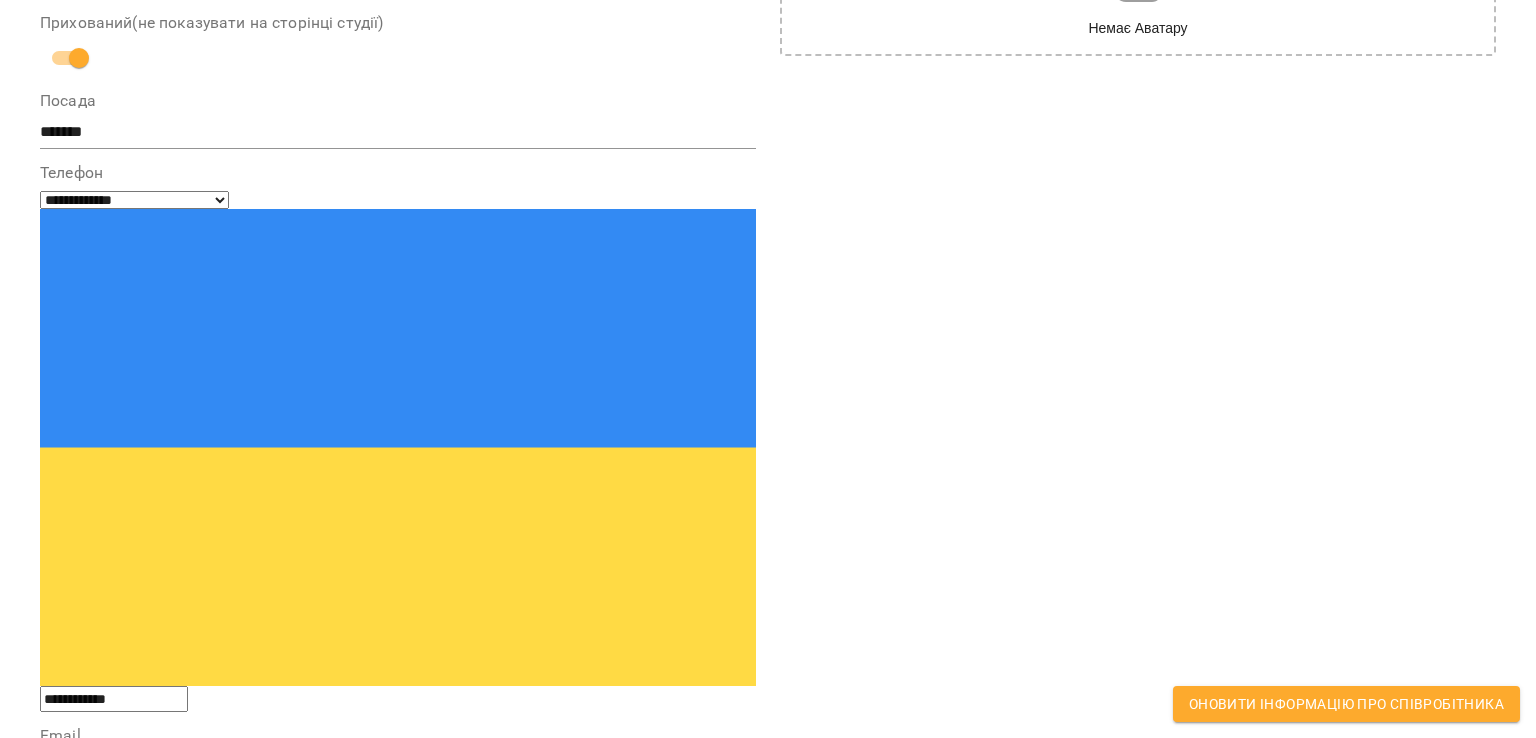 scroll, scrollTop: 0, scrollLeft: 0, axis: both 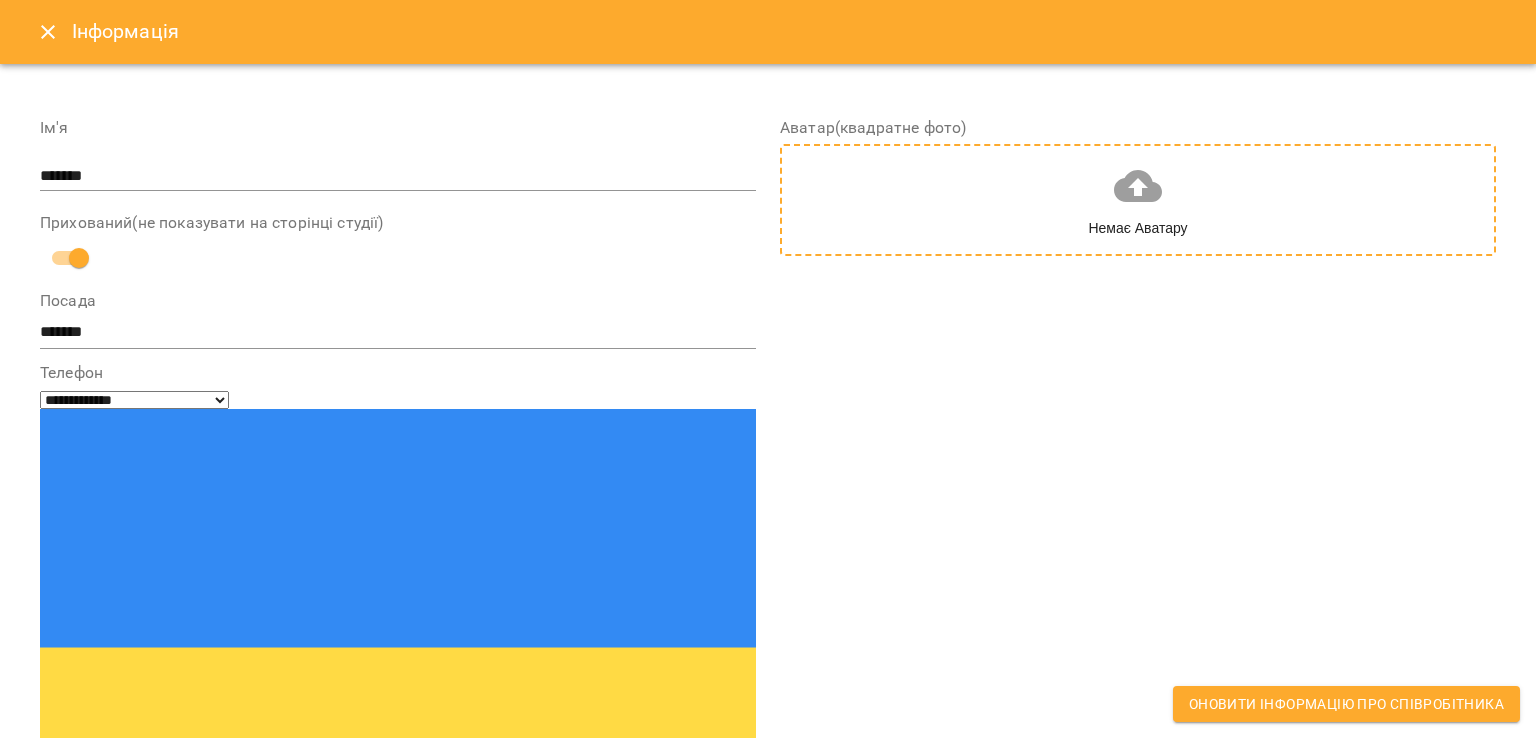 click on "Немає Аватару" at bounding box center (1138, 200) 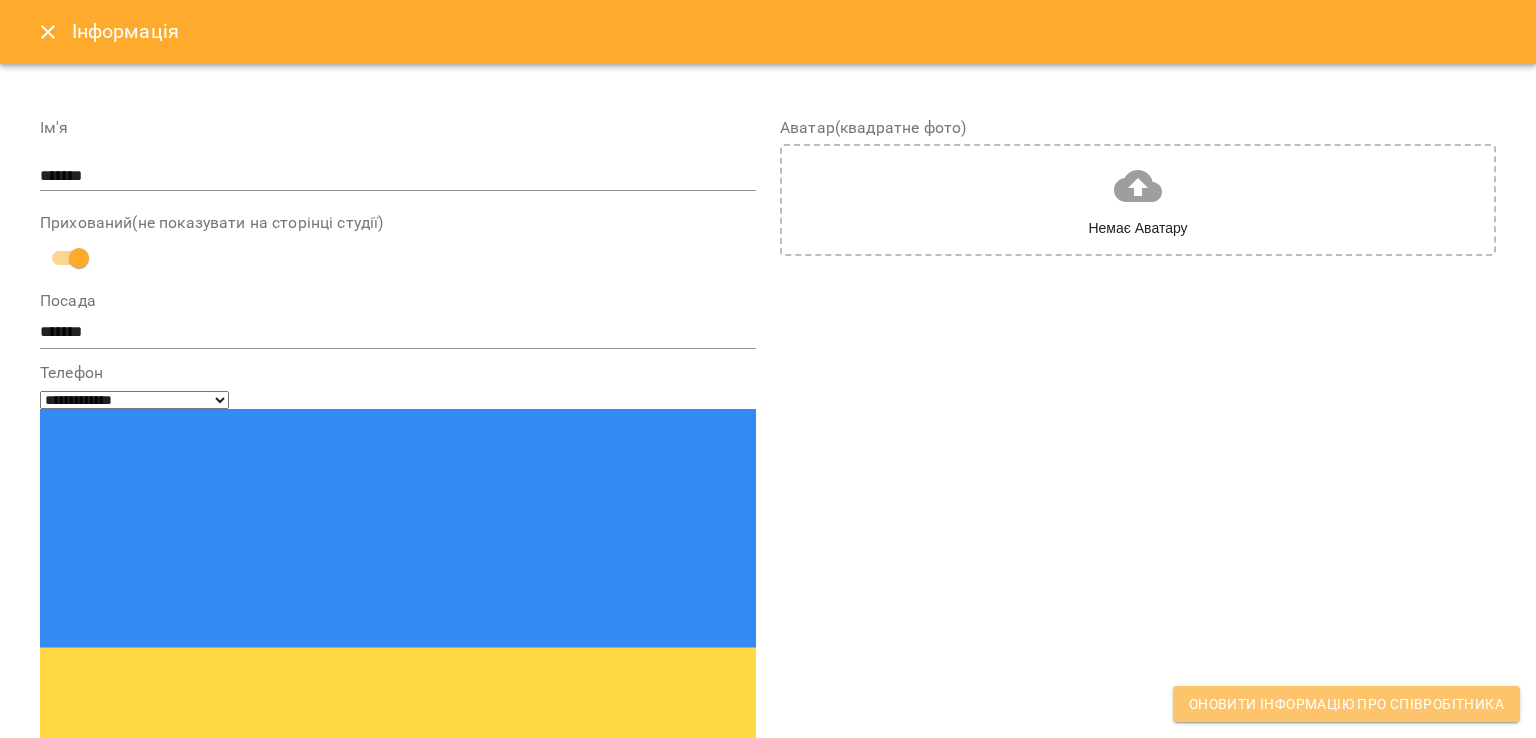 click on "Оновити інформацію про співробітника" at bounding box center (1346, 704) 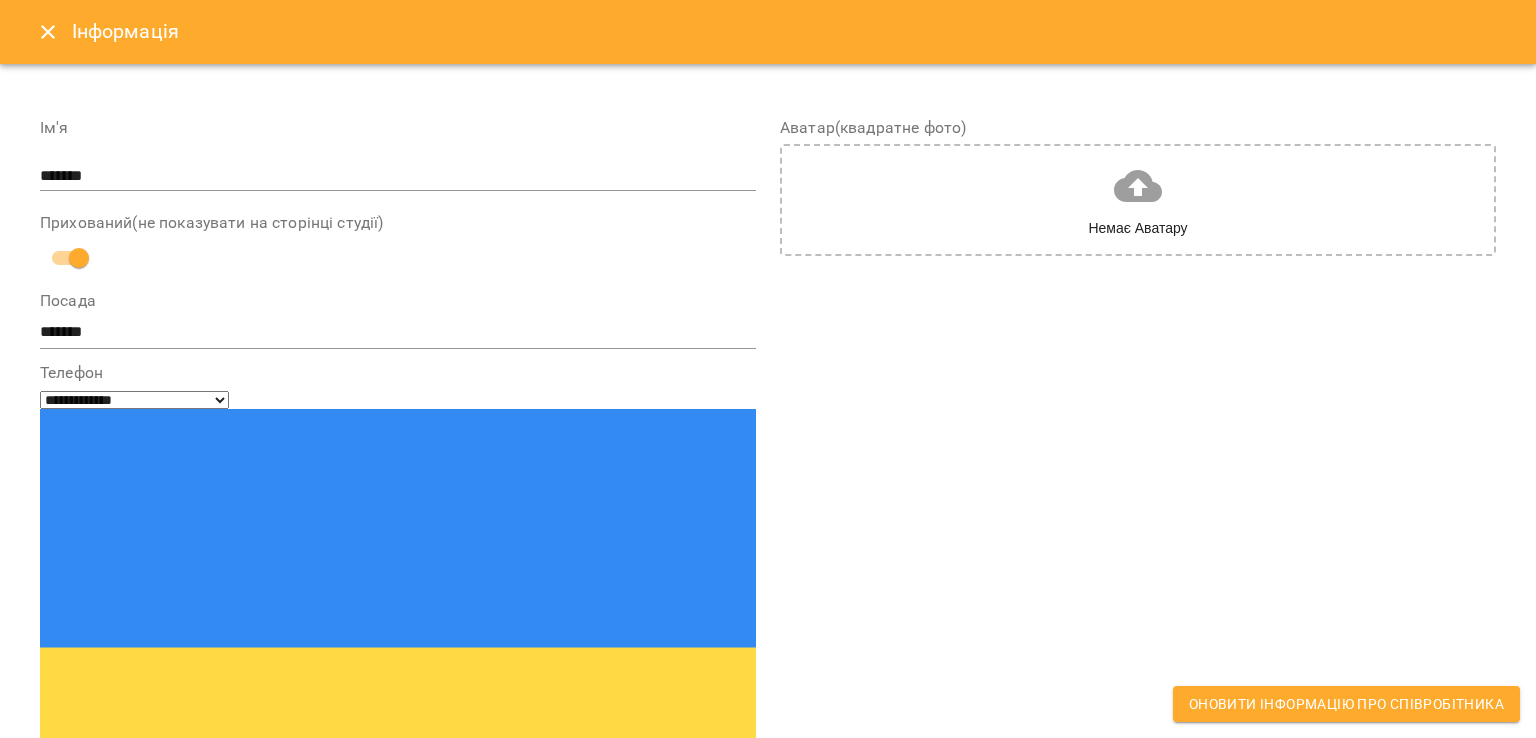 click on "**********" at bounding box center (134, 400) 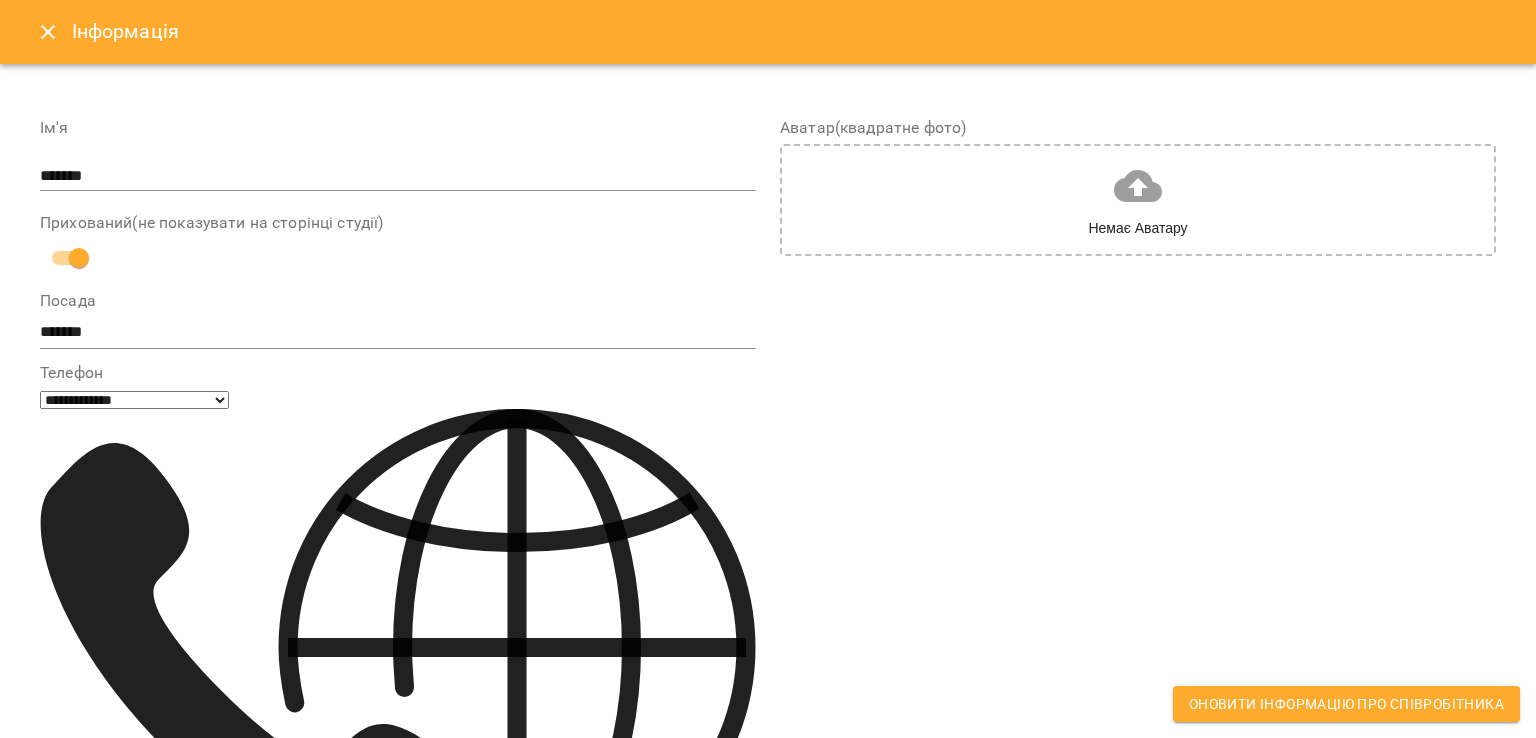 select on "**" 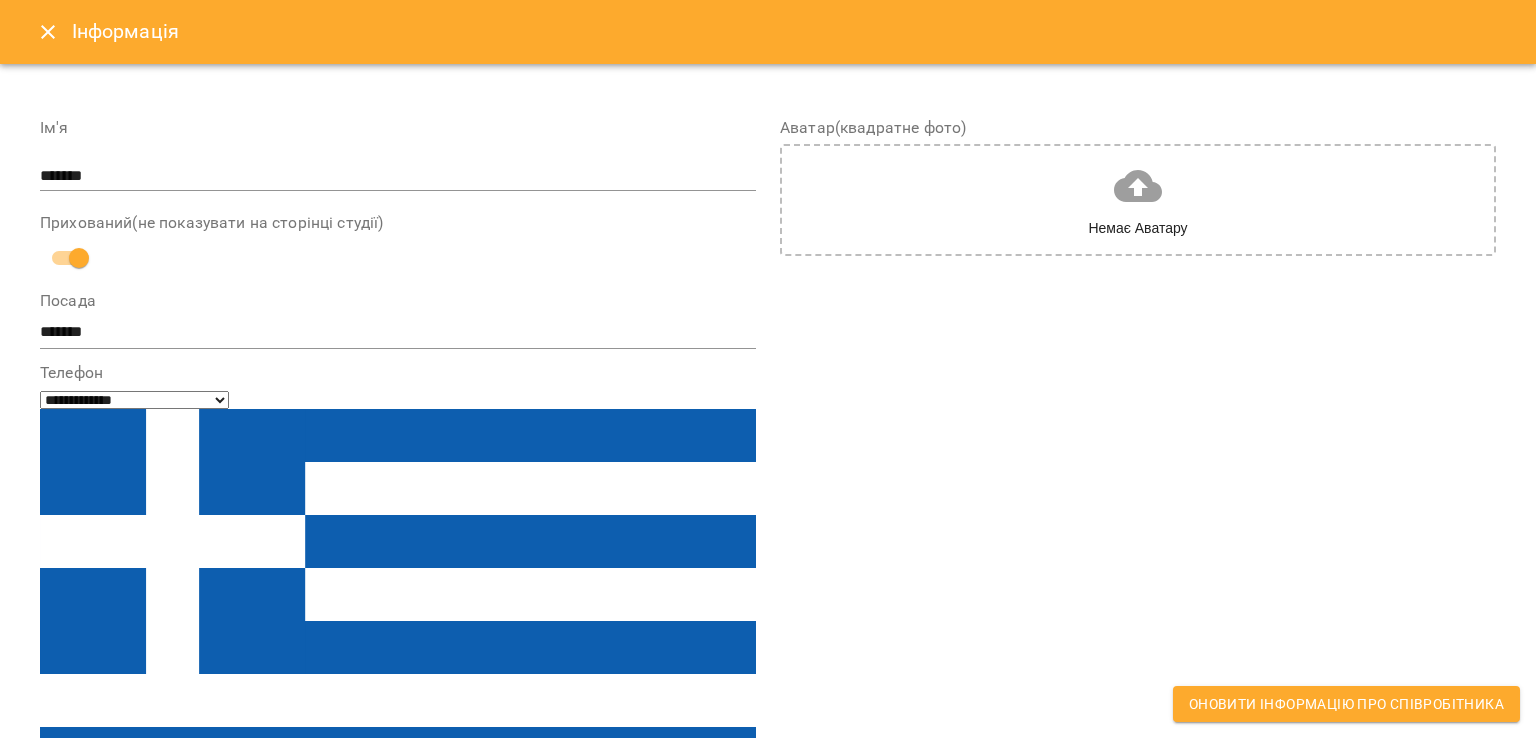 select on "**" 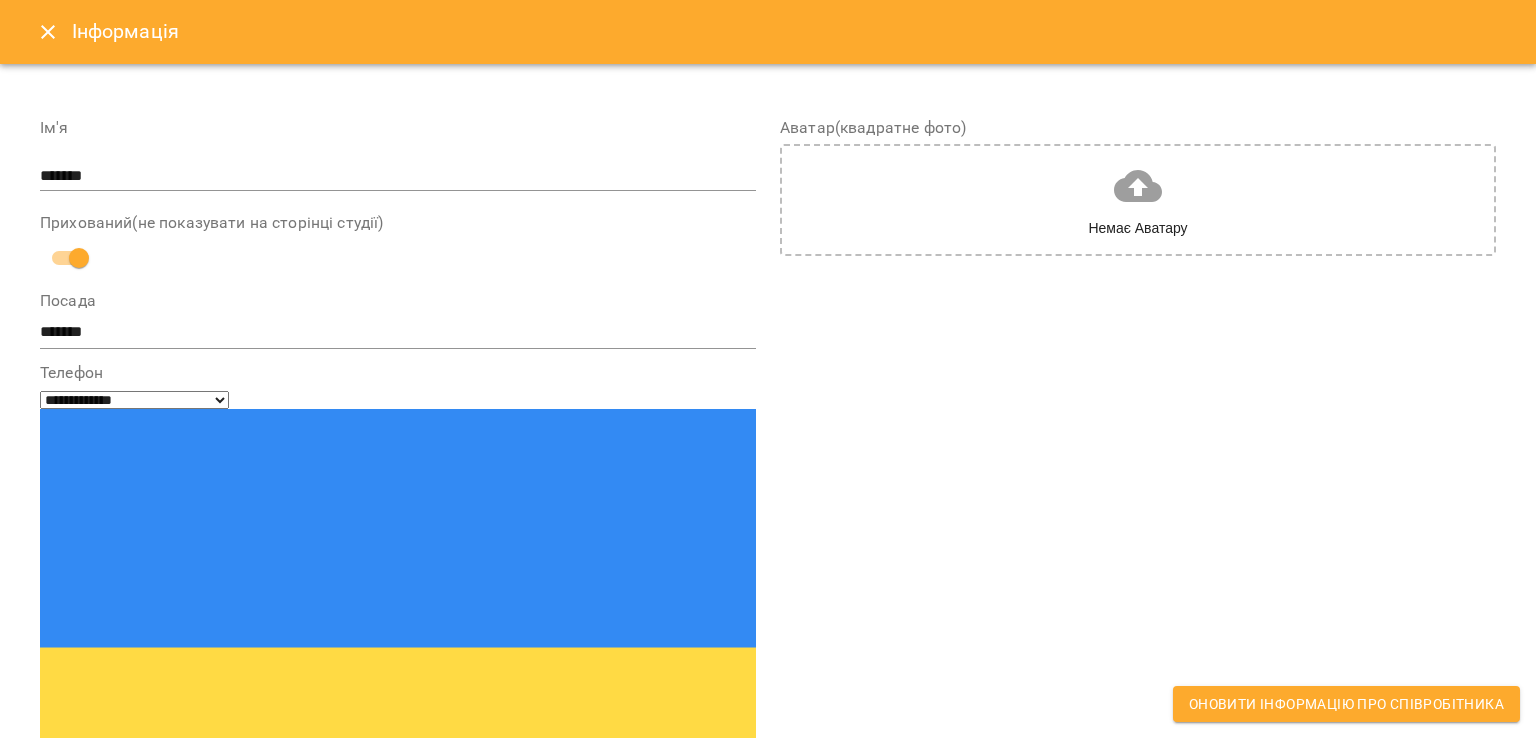 type on "**********" 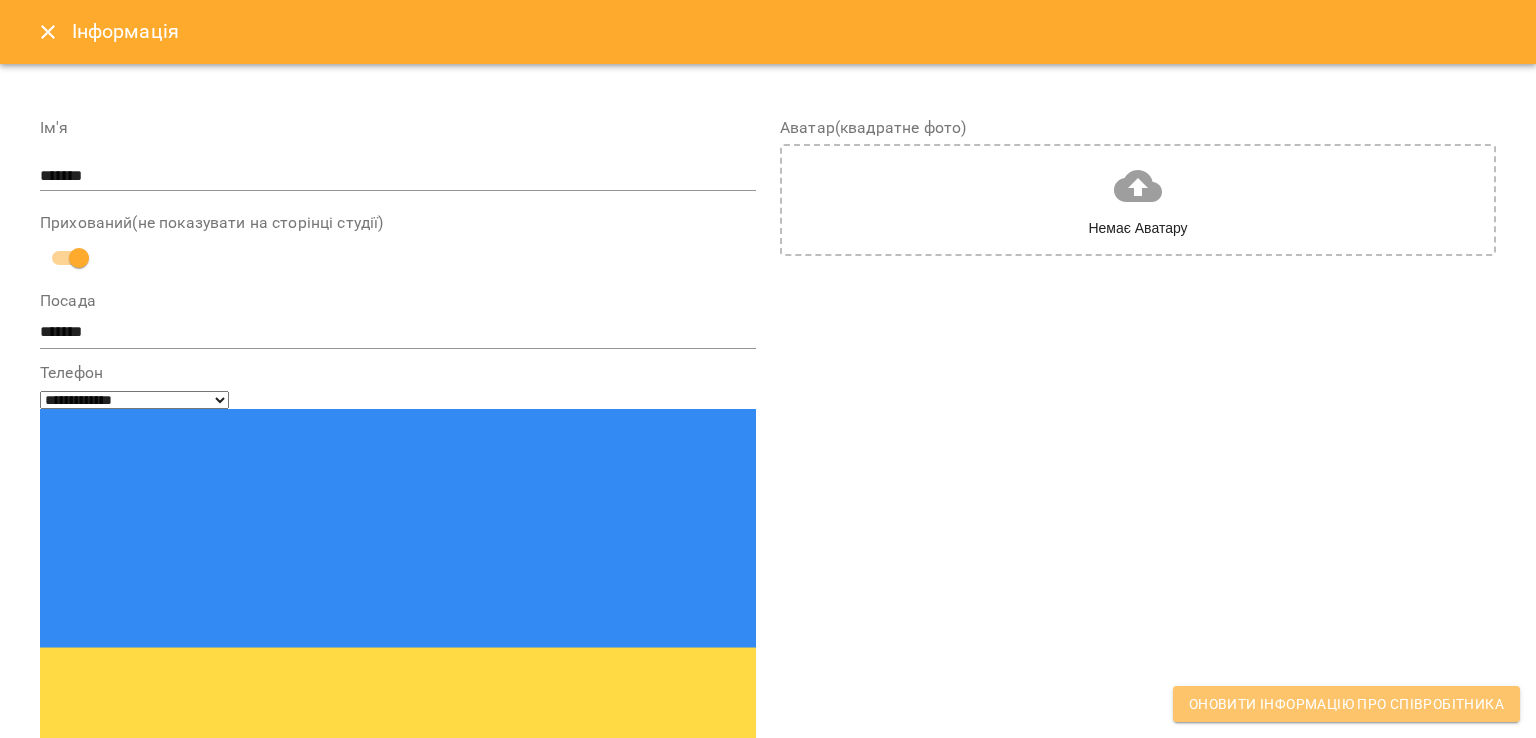 click on "Оновити інформацію про співробітника" at bounding box center (1346, 704) 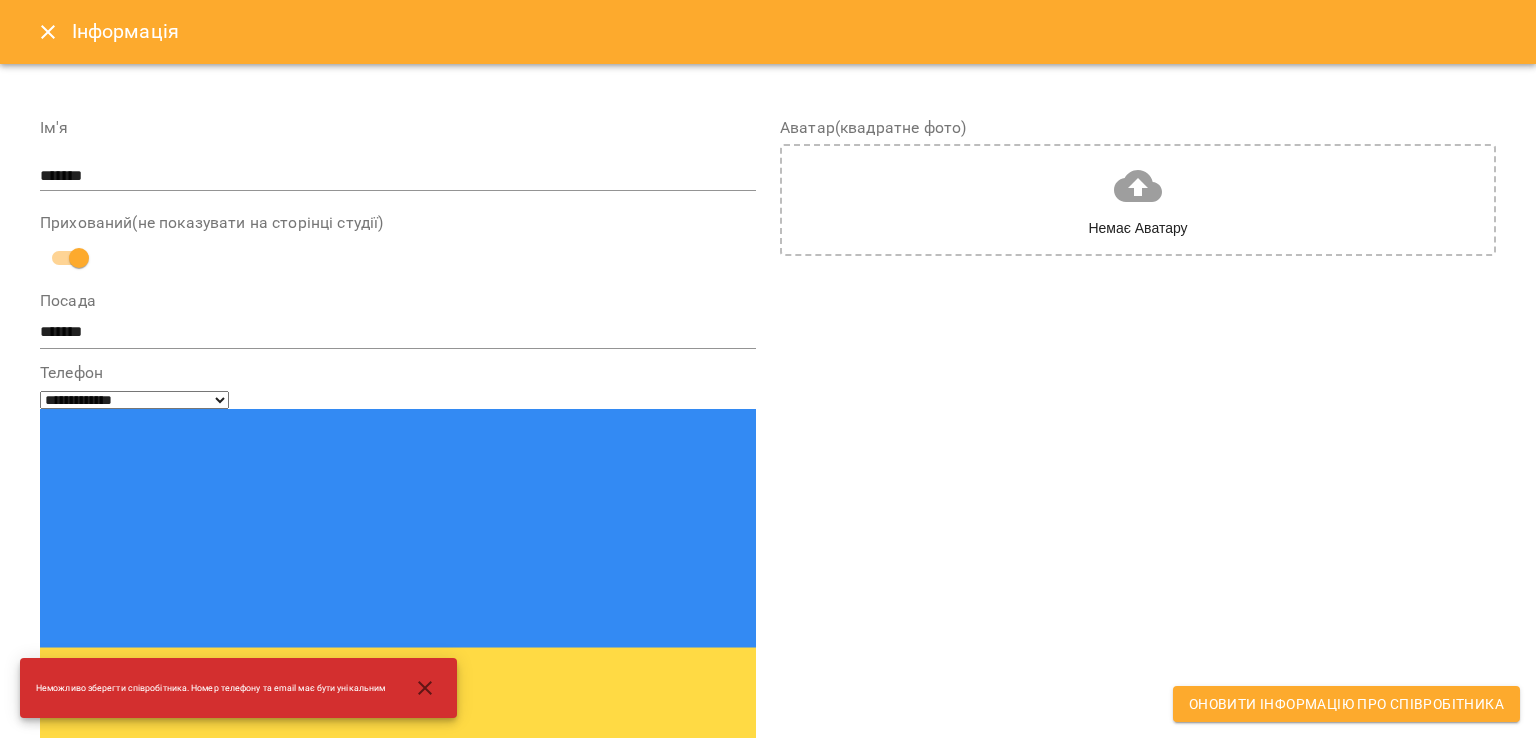 click on "Аватар(квадратне фото) Немає Аватару" at bounding box center (1138, 764) 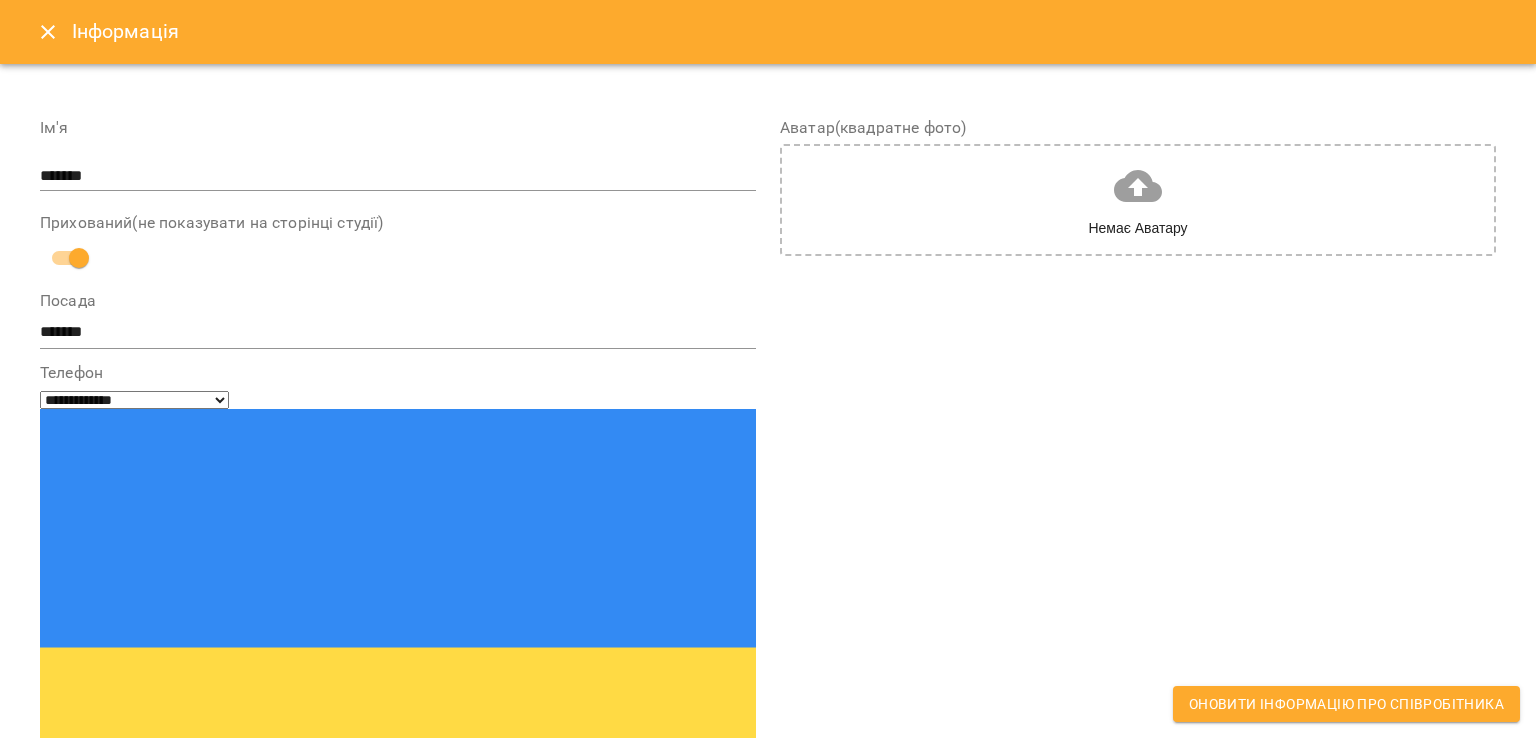 click on "**********" at bounding box center (768, 1046) 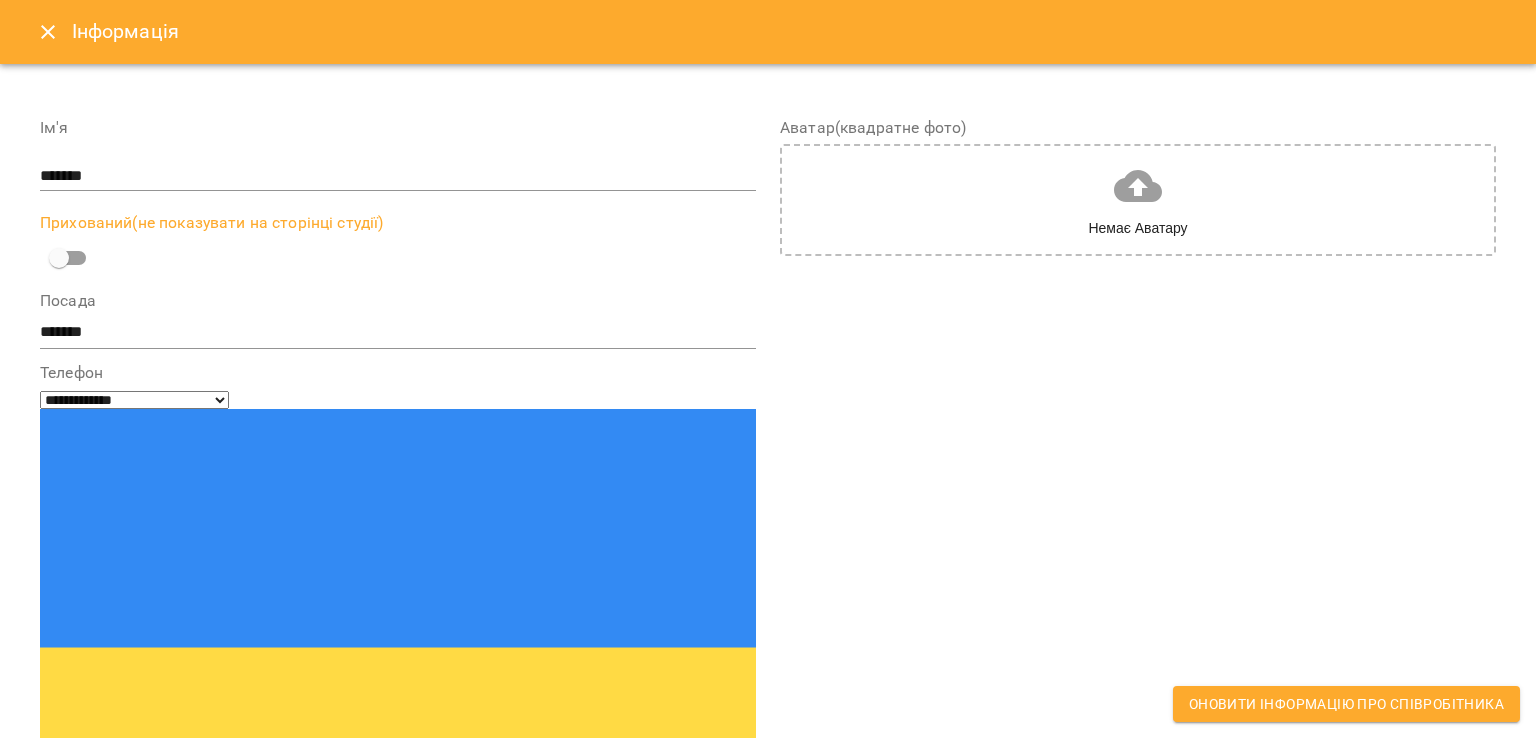 click on "**********" at bounding box center [398, 764] 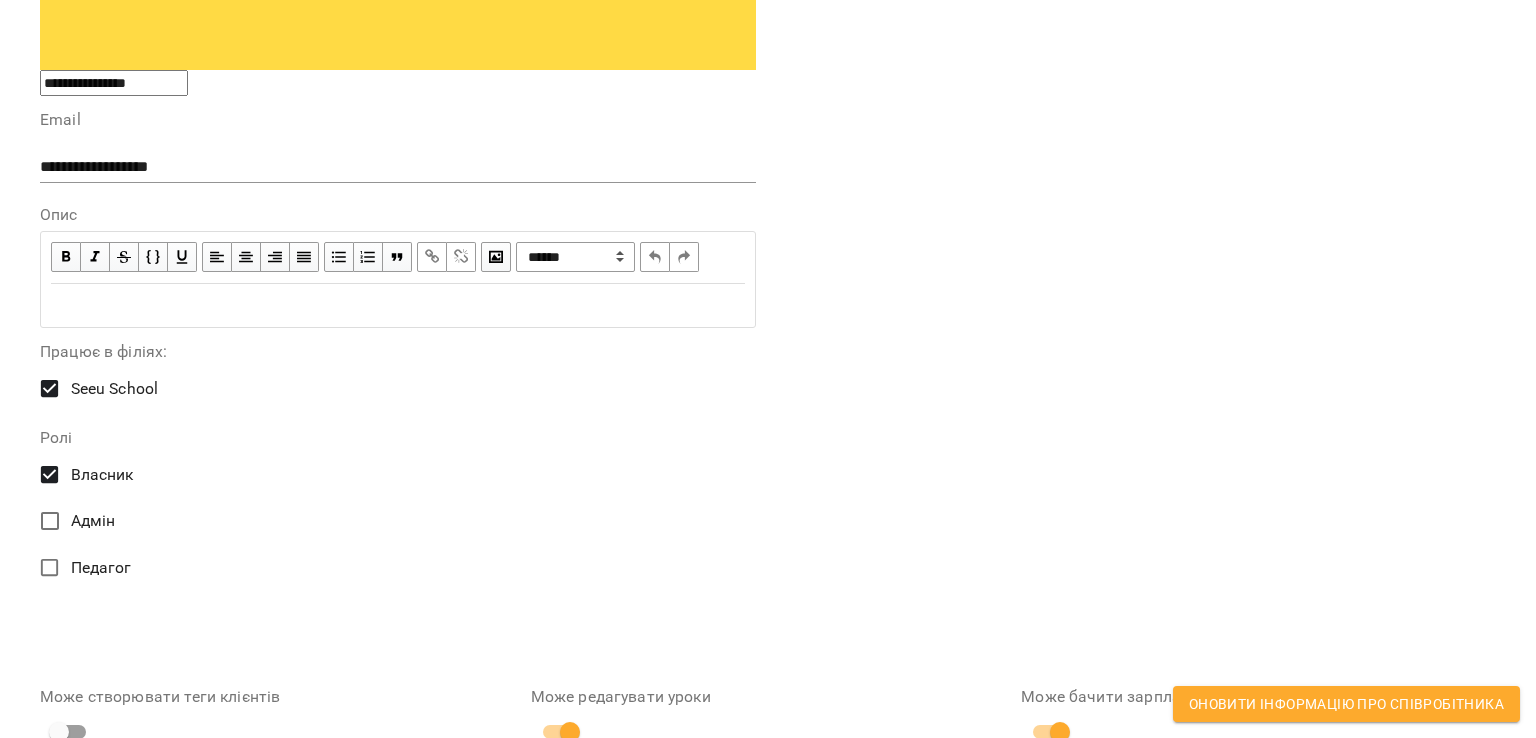 scroll, scrollTop: 0, scrollLeft: 0, axis: both 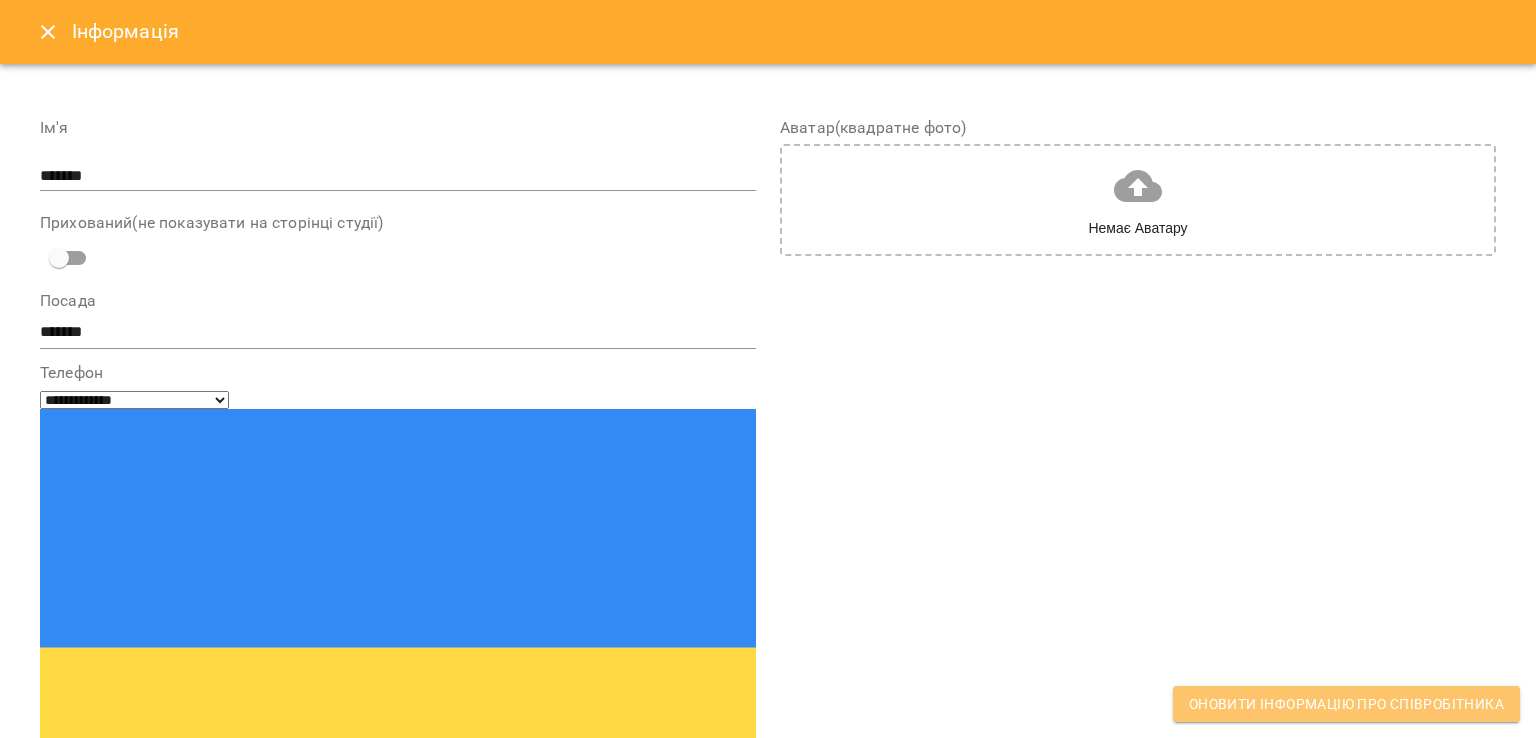 click on "Оновити інформацію про співробітника" at bounding box center (1346, 704) 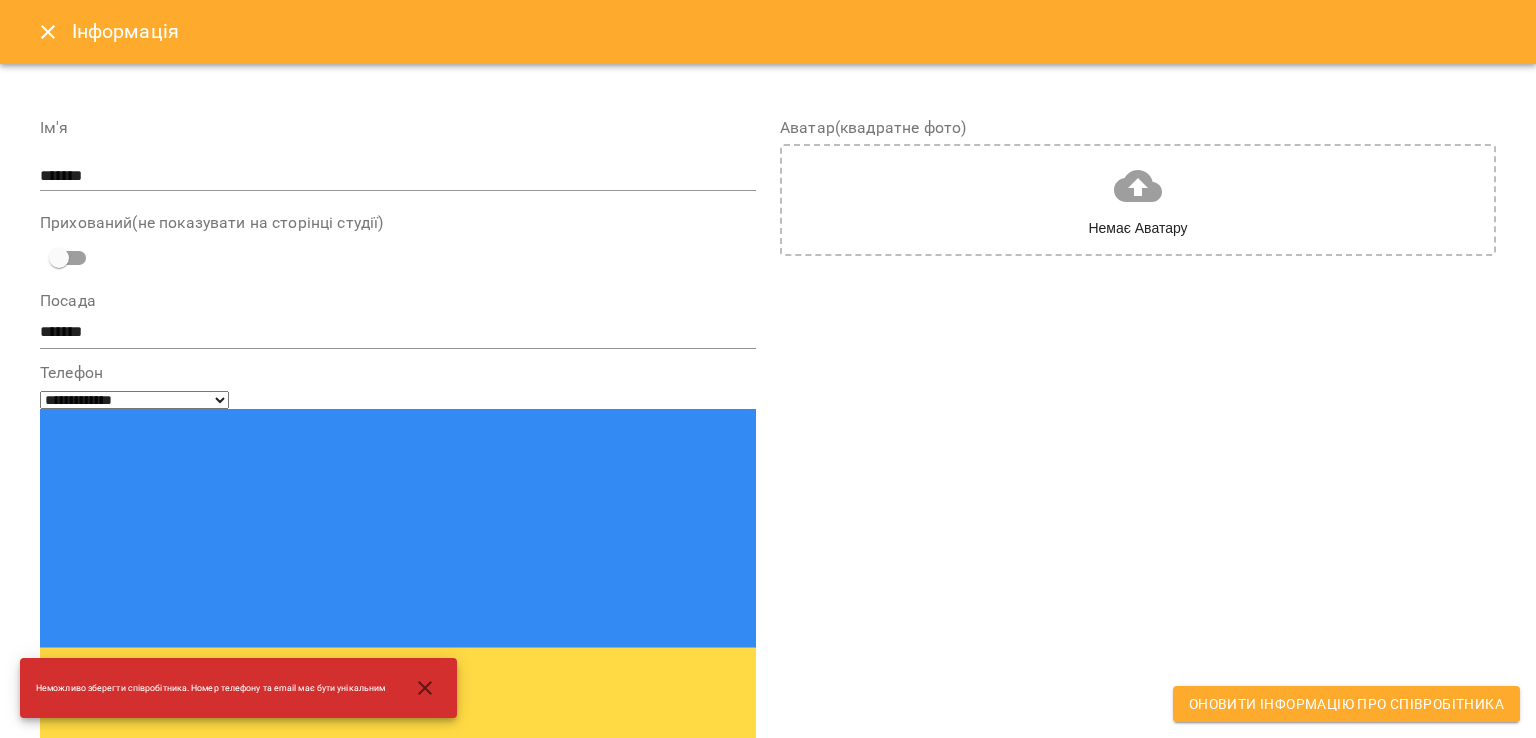 click on "Неможливо зберегти співробітника. Номер телефону та email має бути унікальним" at bounding box center (210, 688) 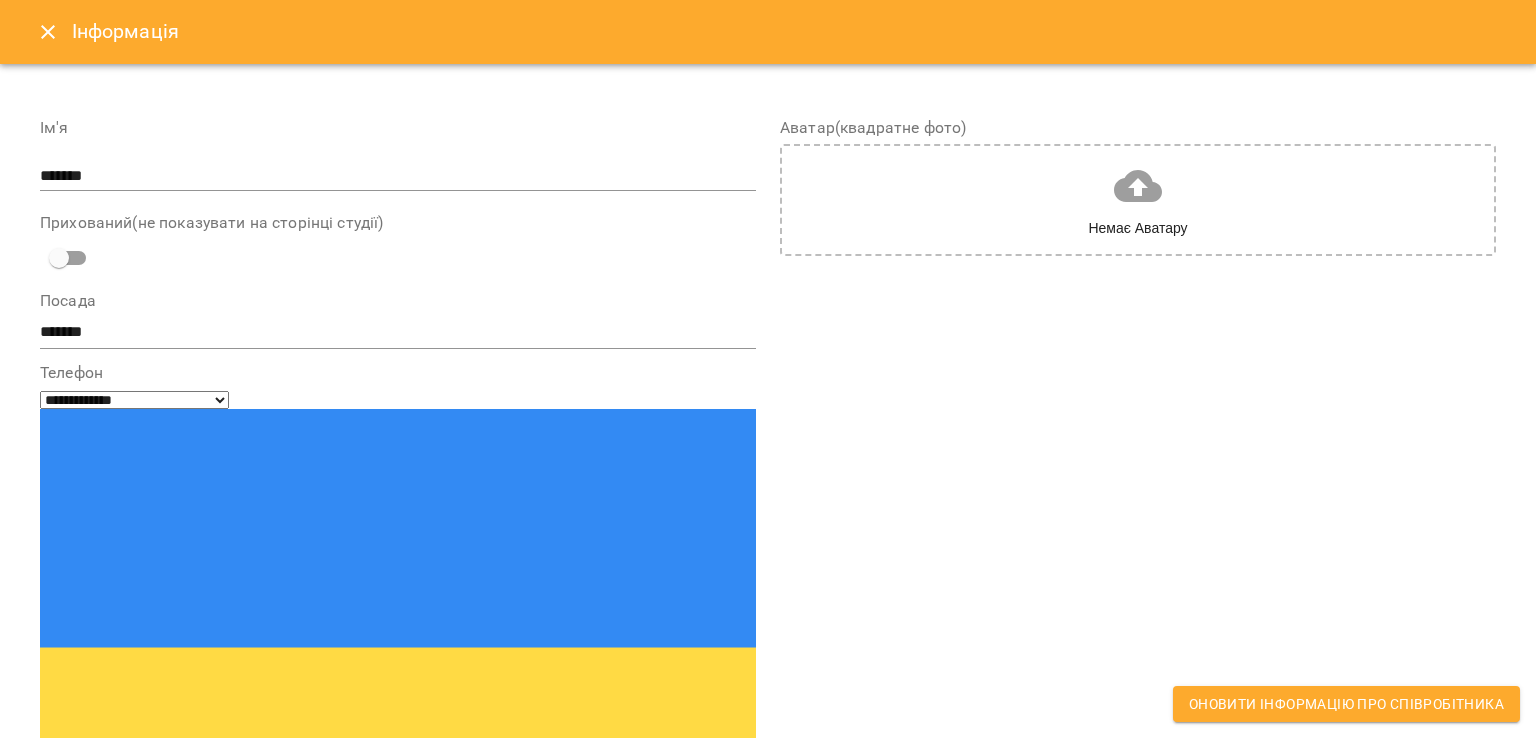 click on "**********" at bounding box center [114, 899] 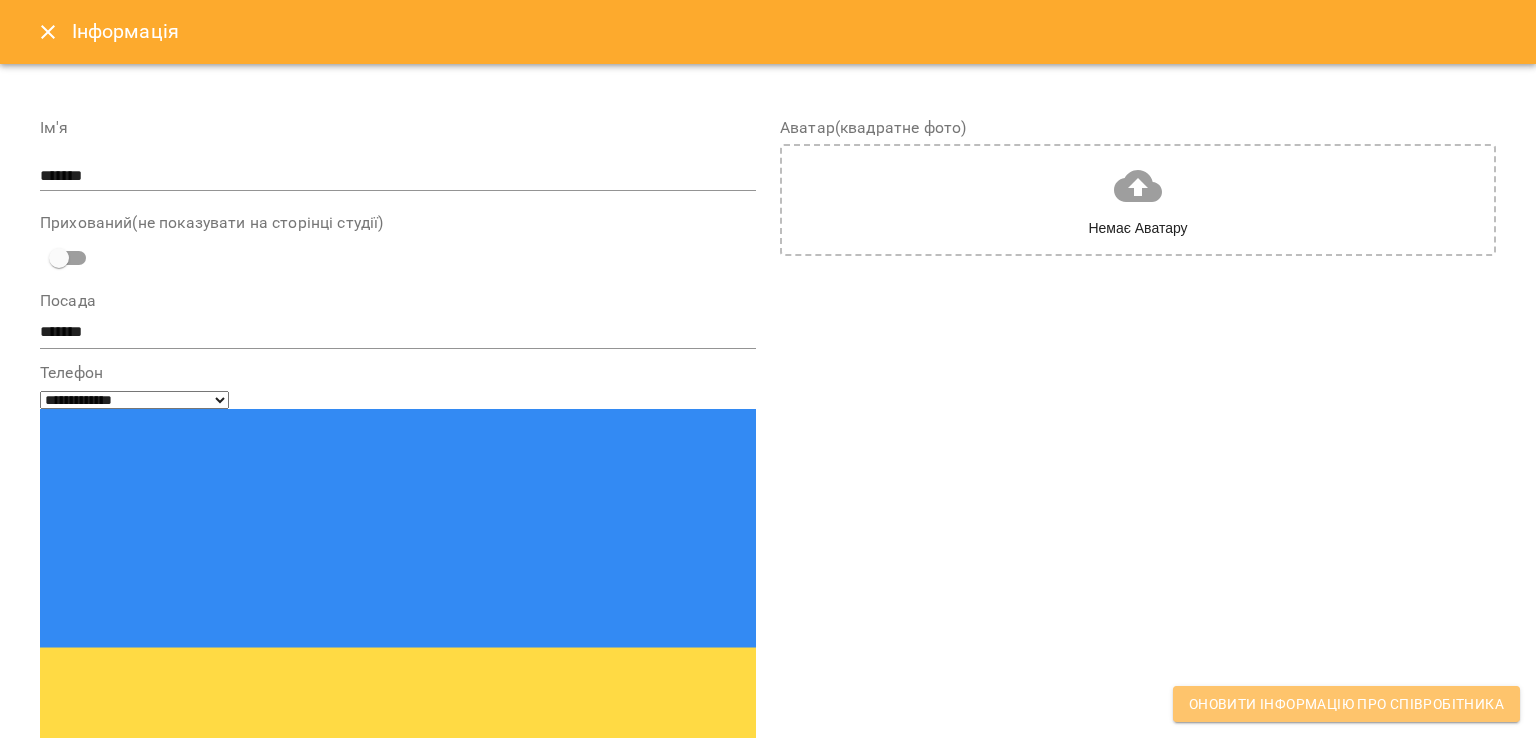 click on "Оновити інформацію про співробітника" at bounding box center (1346, 704) 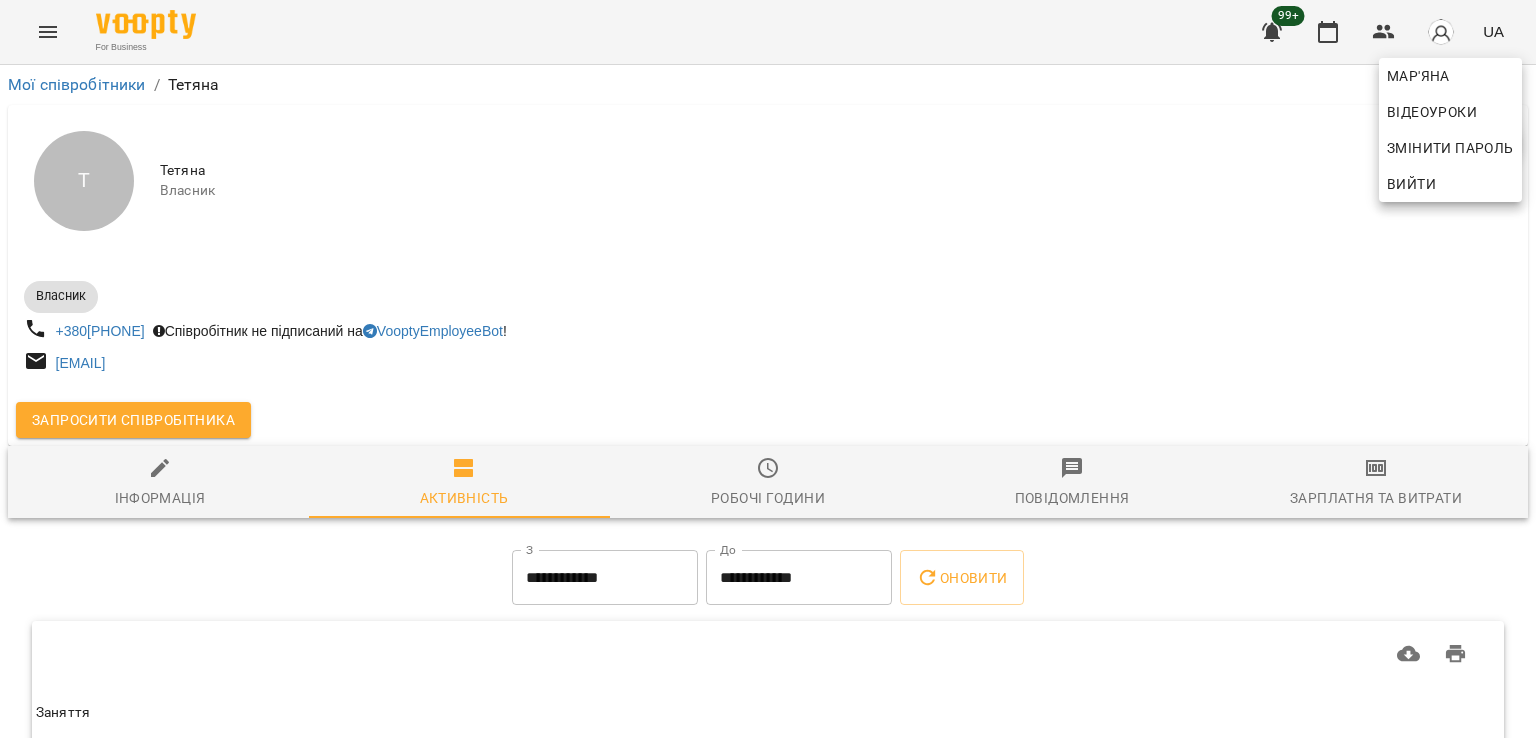 click at bounding box center (768, 369) 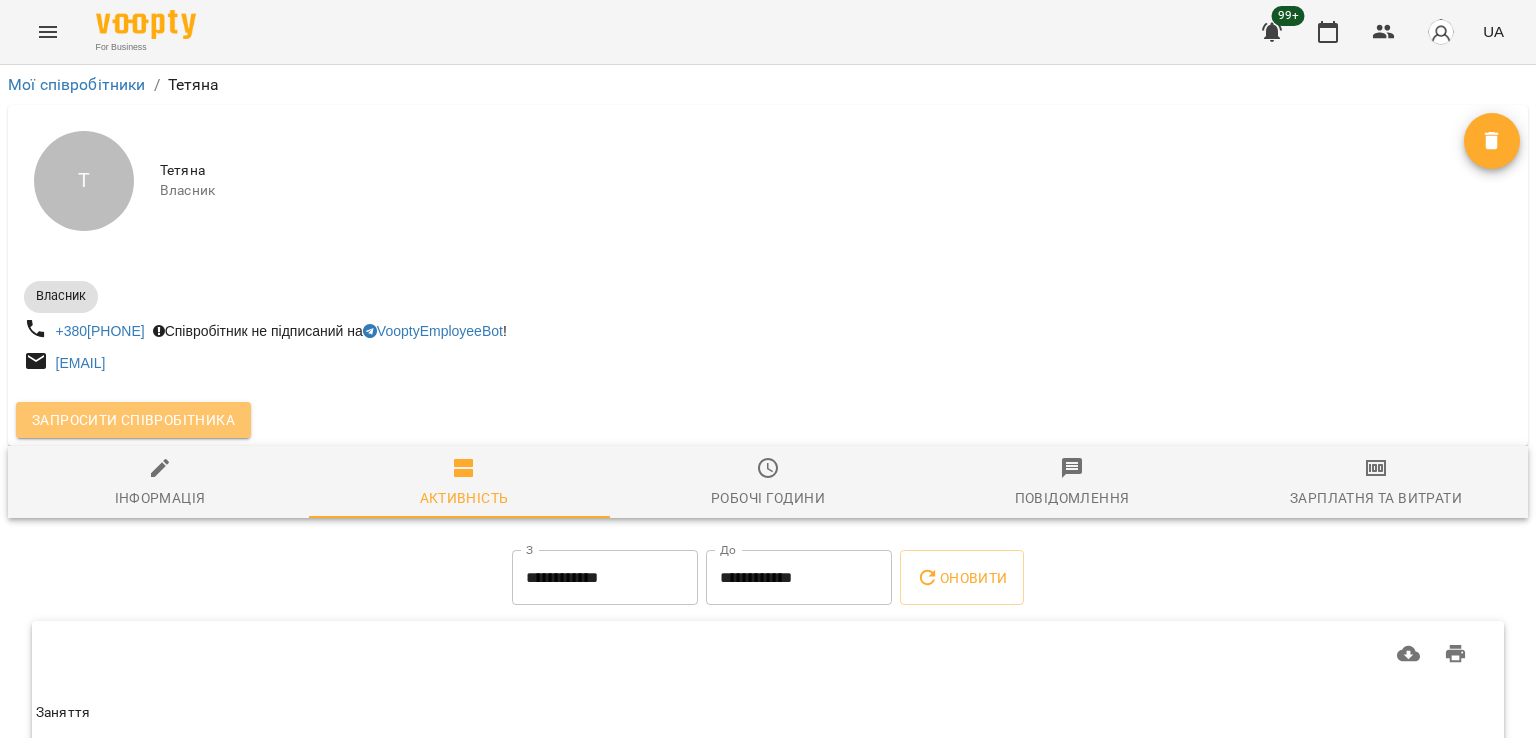 click on "Запросити співробітника" at bounding box center [133, 420] 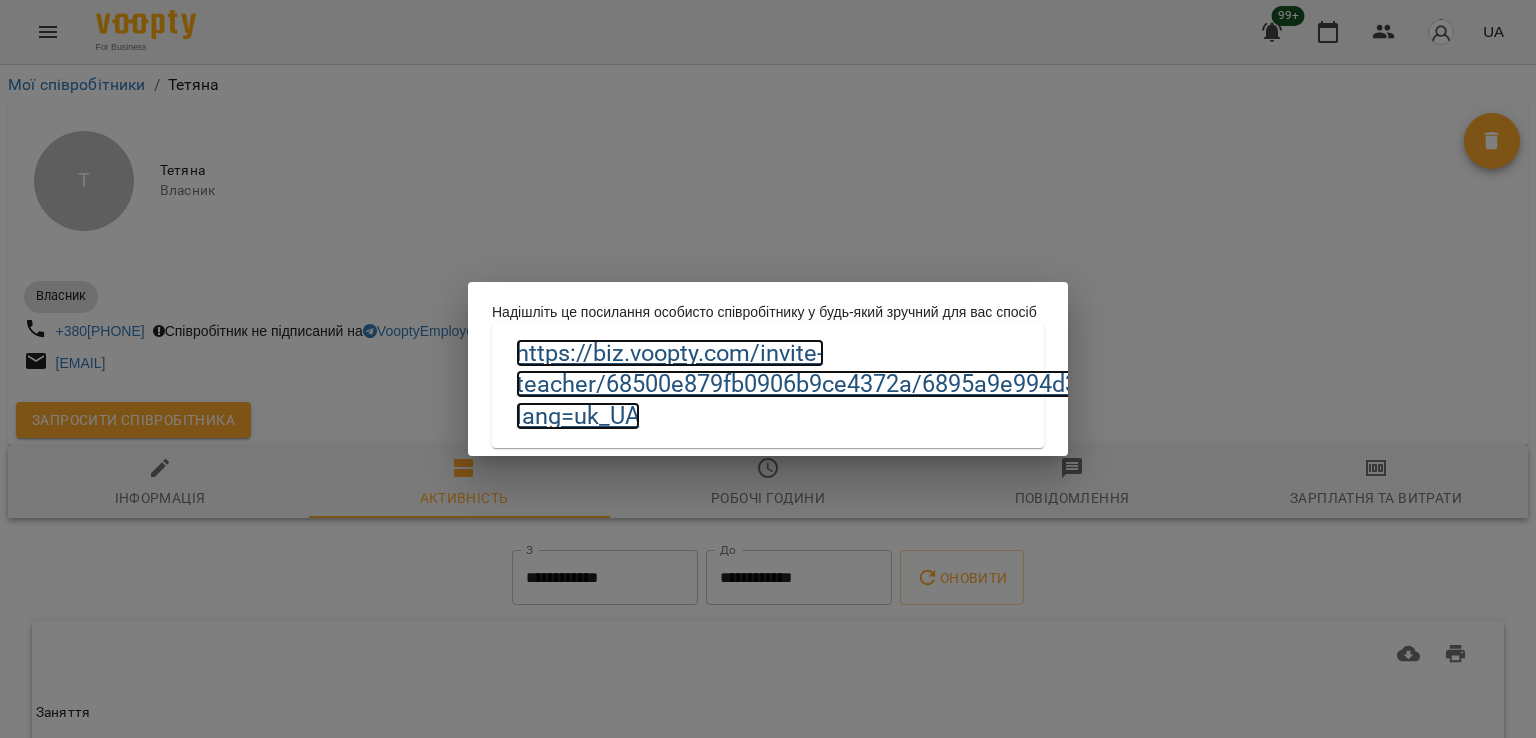 click on "https://biz.voopty.com /invite-teacher/68500e879fb0906b9ce4372a/6895a9e994d3f6a2432b87c7?lang=uk_UA" at bounding box center (877, 384) 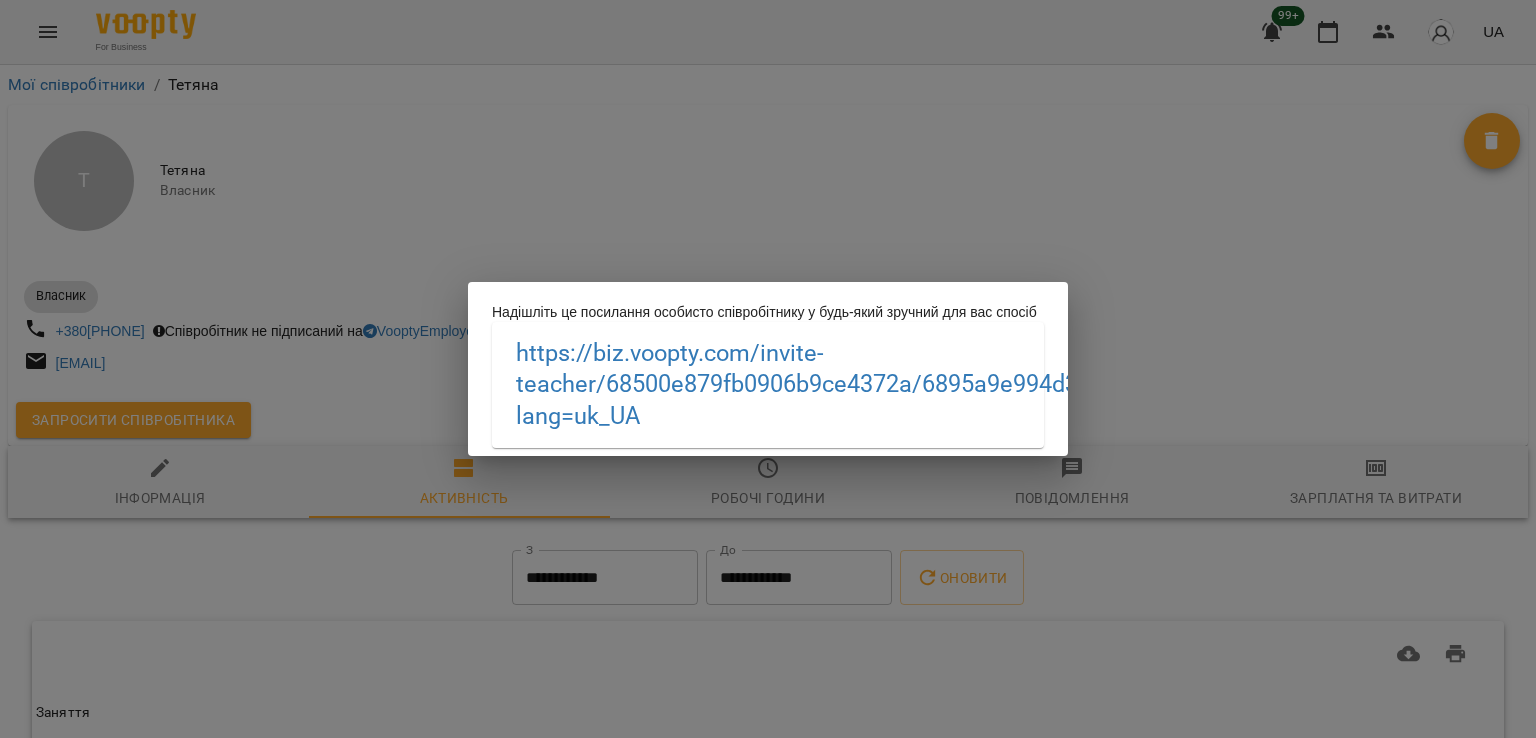 click on "Надішліть це посилання особисто співробітнику у будь-який зручний для вас спосіб https://biz.voopty.com /invite-teacher/68500e879fb0906b9ce4372a/6895a9e994d3f6a2432b87c7?lang=uk_UA" at bounding box center [768, 369] 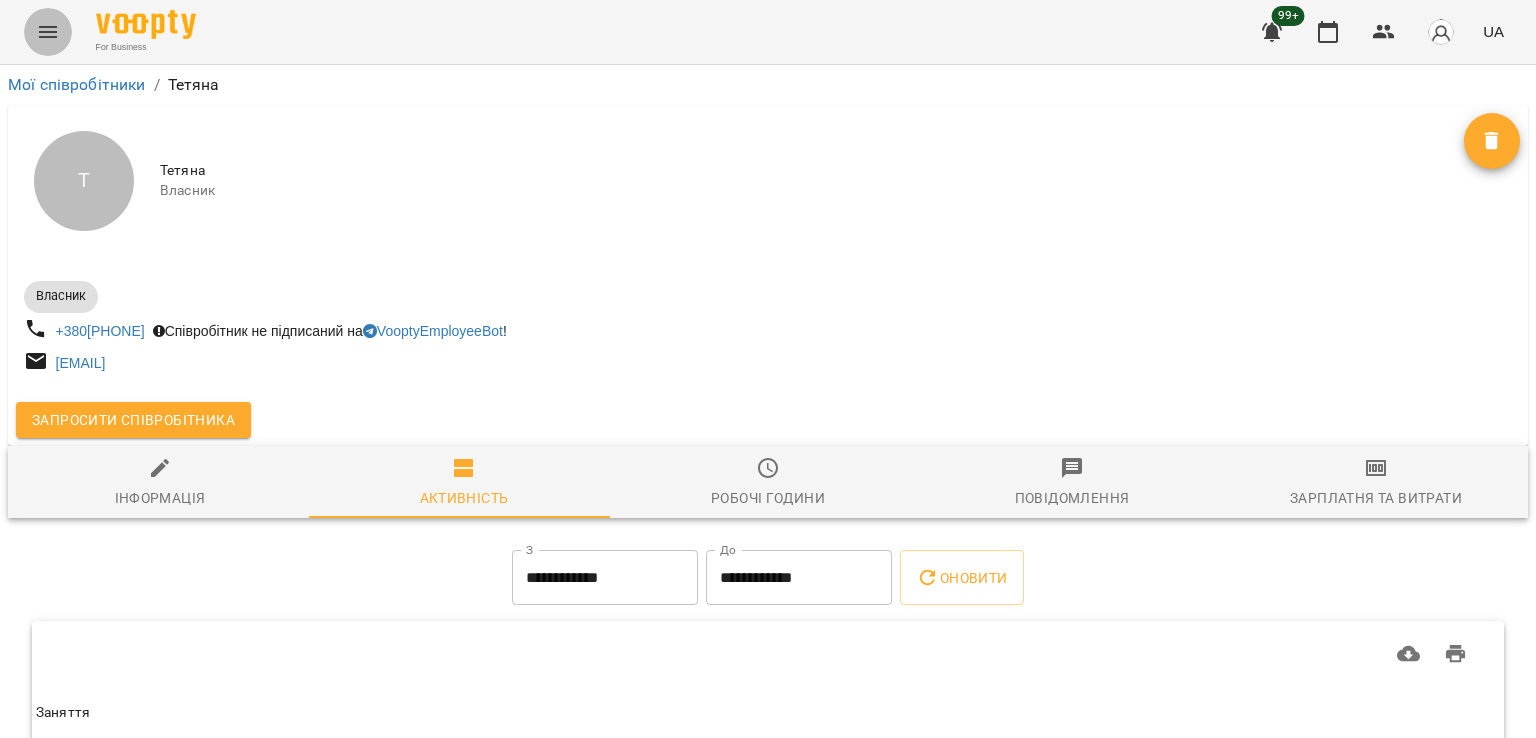 click 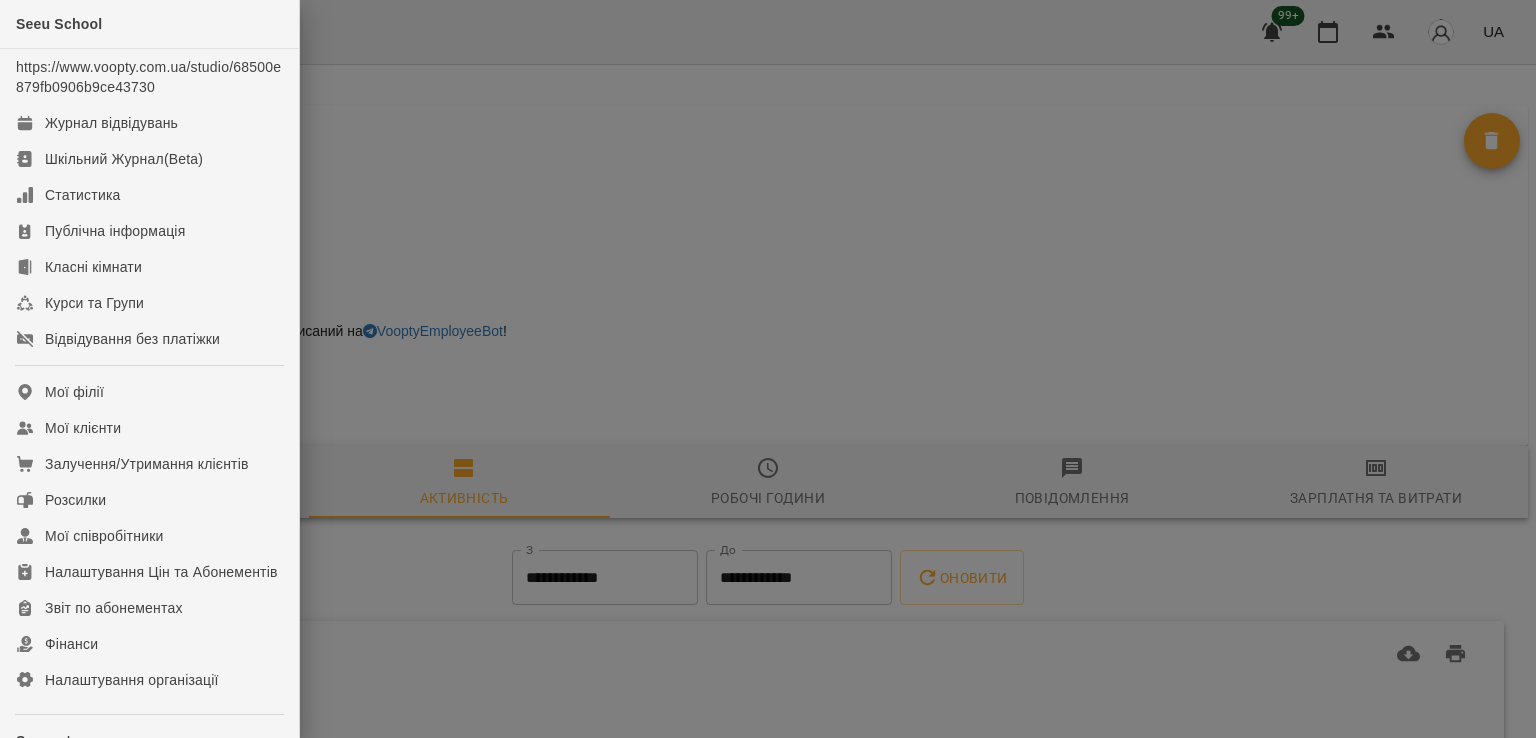 click on "Seeu School" at bounding box center [149, 24] 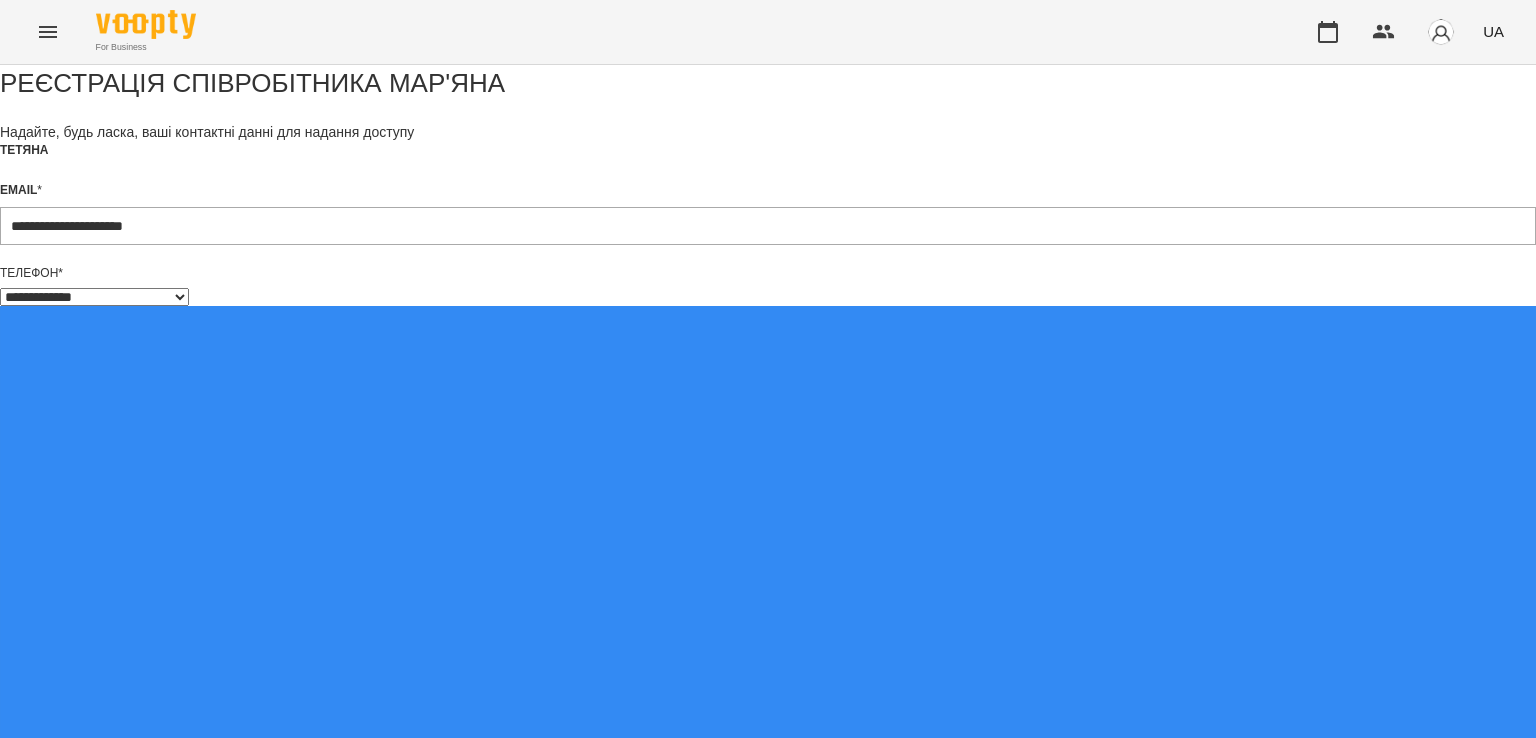 select on "**" 